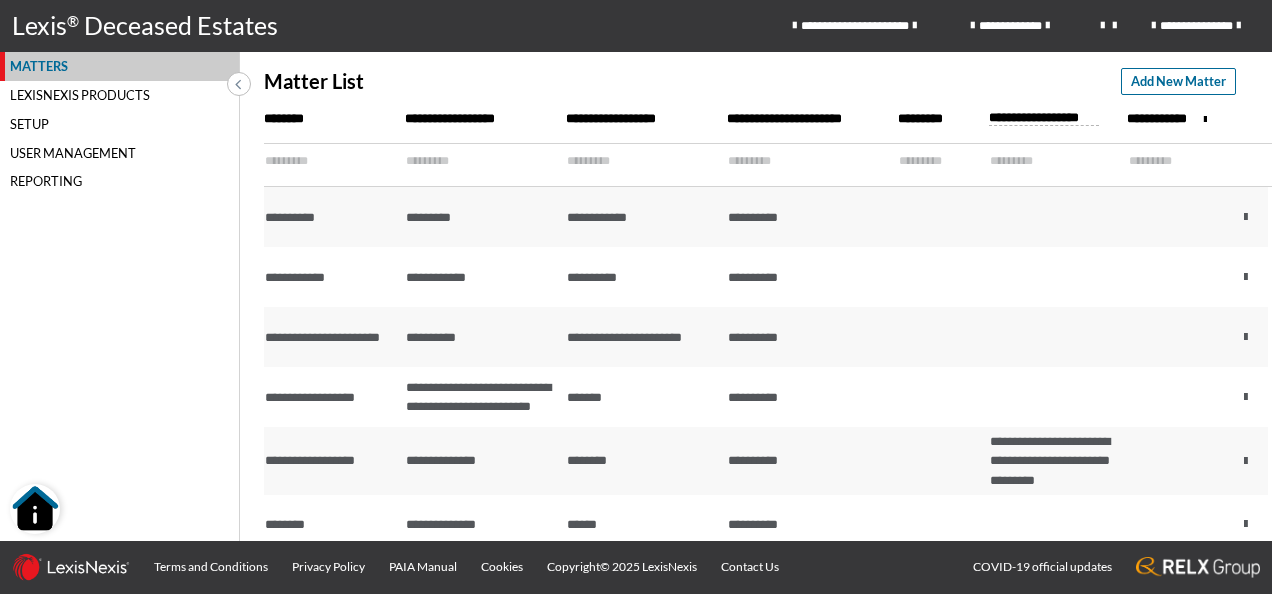 scroll, scrollTop: 0, scrollLeft: 0, axis: both 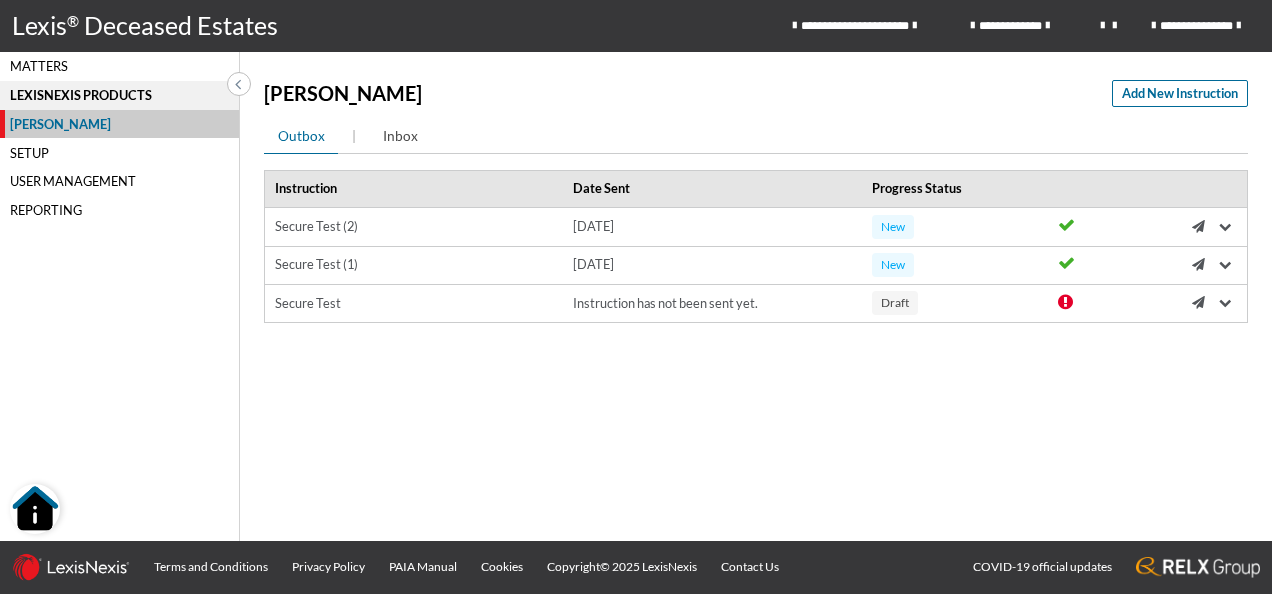 click on "Matters" at bounding box center [119, 66] 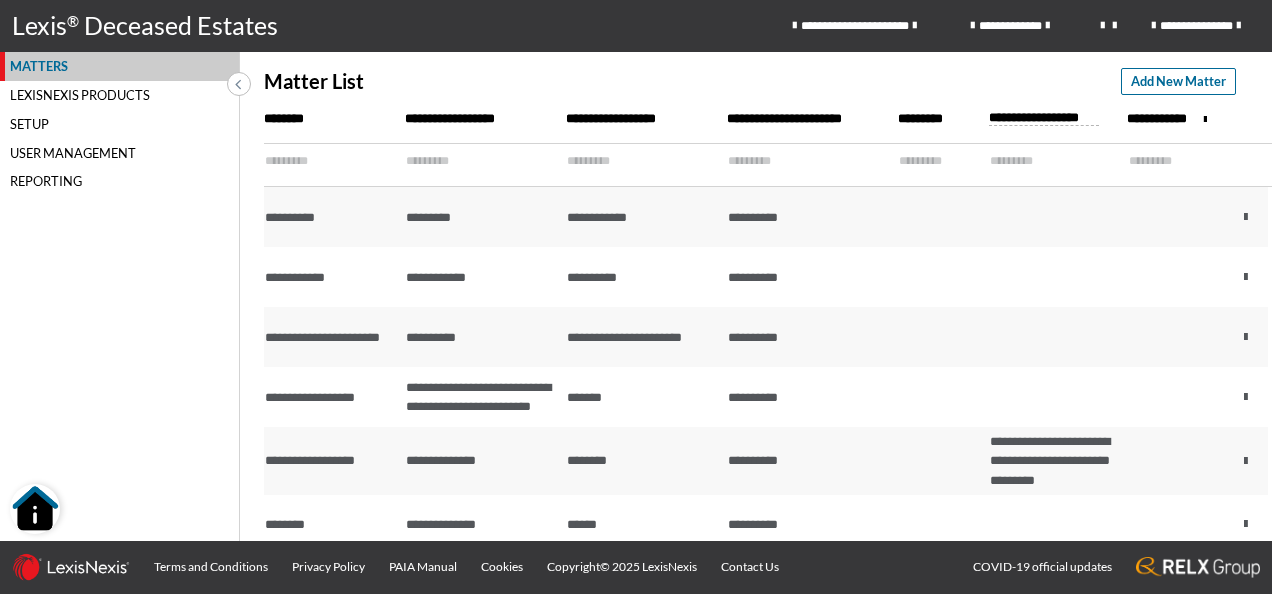 click on "LexisNexis Products" at bounding box center (119, 95) 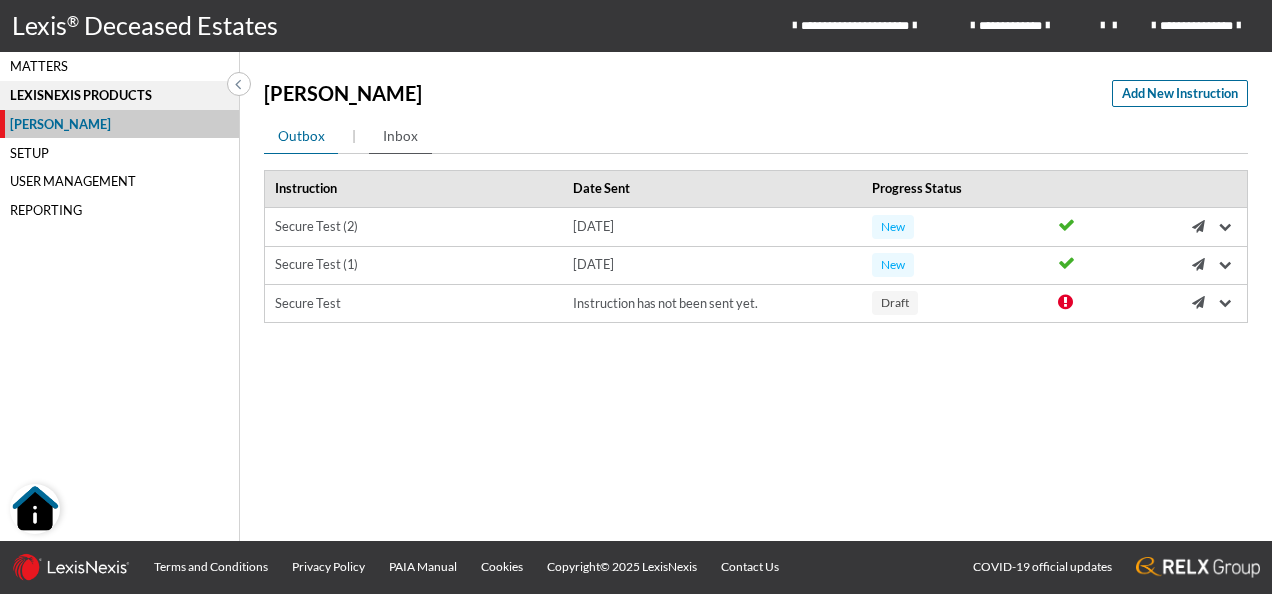 click on "Inbox" at bounding box center (400, 136) 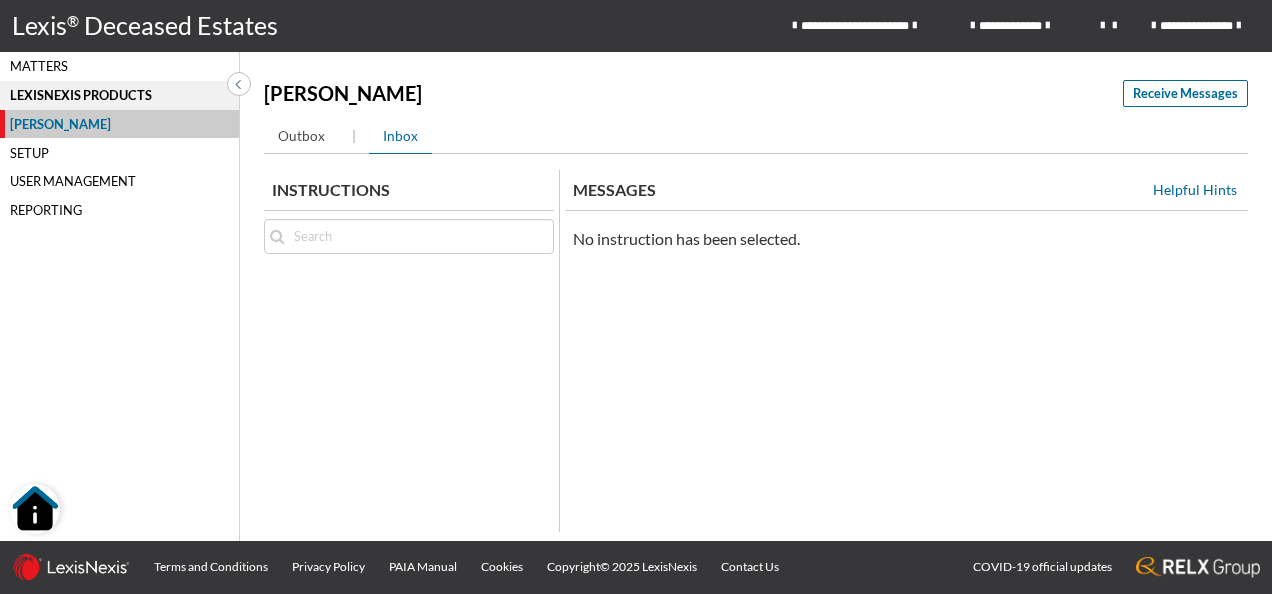 click on "Setup" at bounding box center [119, 152] 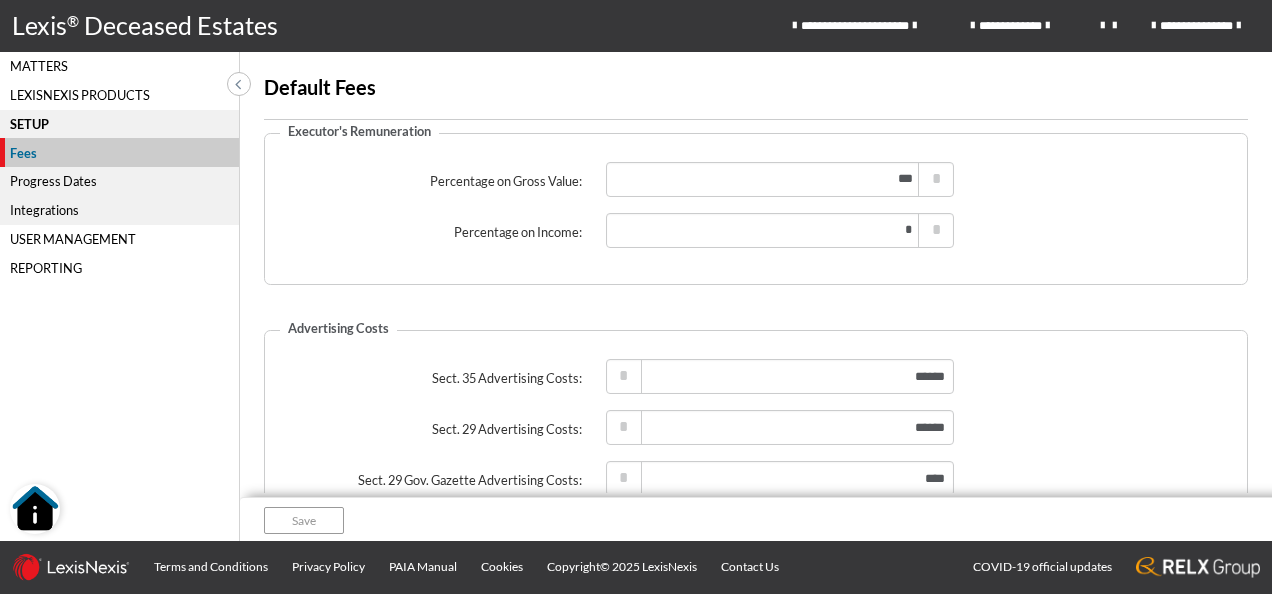 click on "LexisNexis Products" at bounding box center [119, 95] 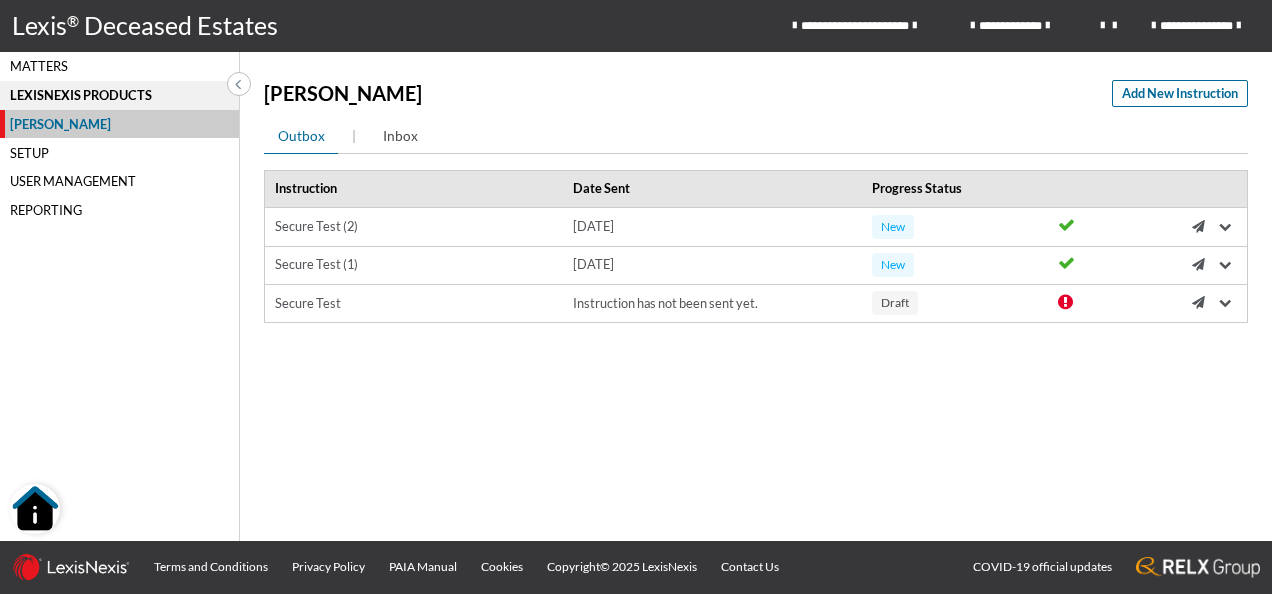 click on "LexisNexis Products" at bounding box center [119, 95] 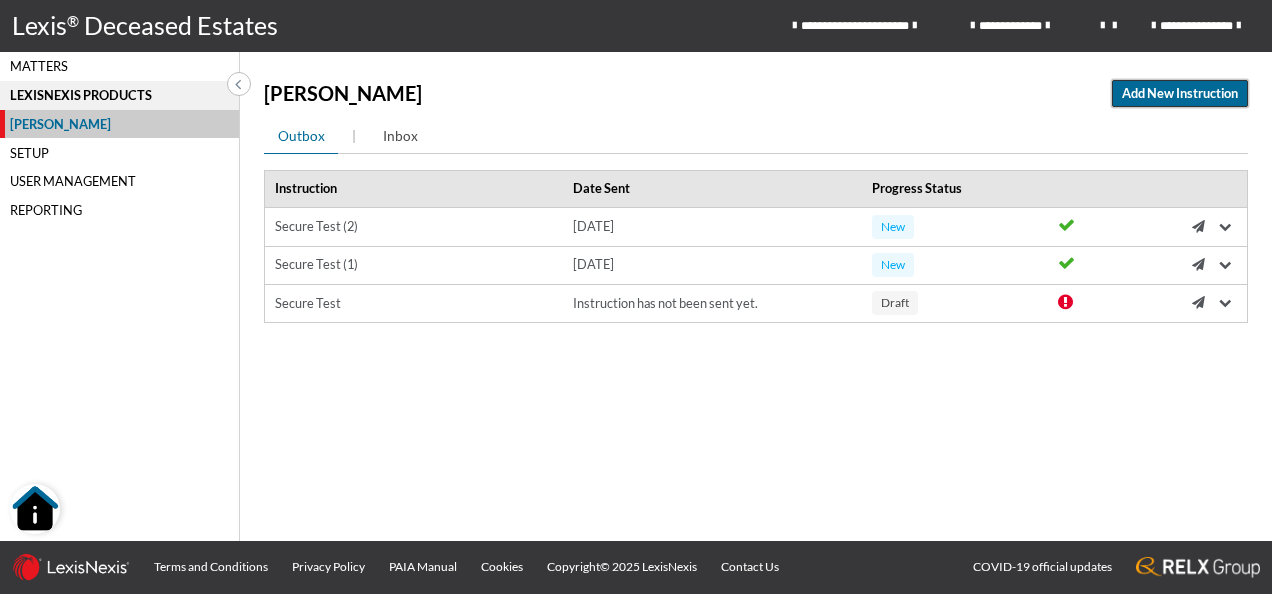 click on "Add New Instruction" at bounding box center (1180, 93) 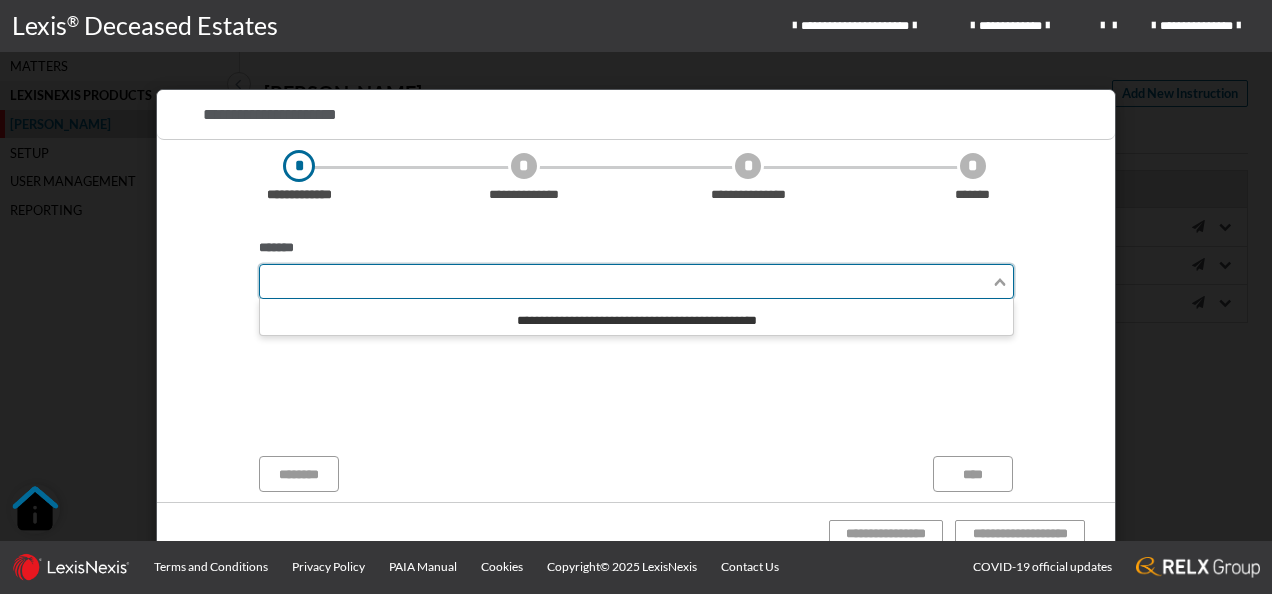 click 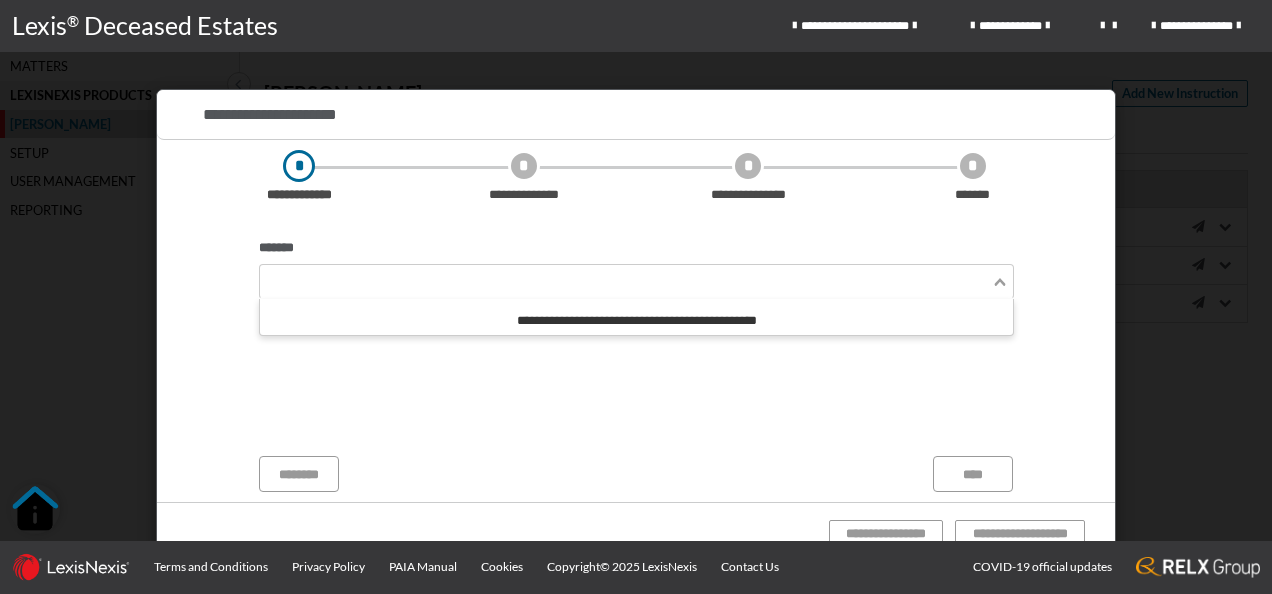 click on "**********" at bounding box center [636, 320] 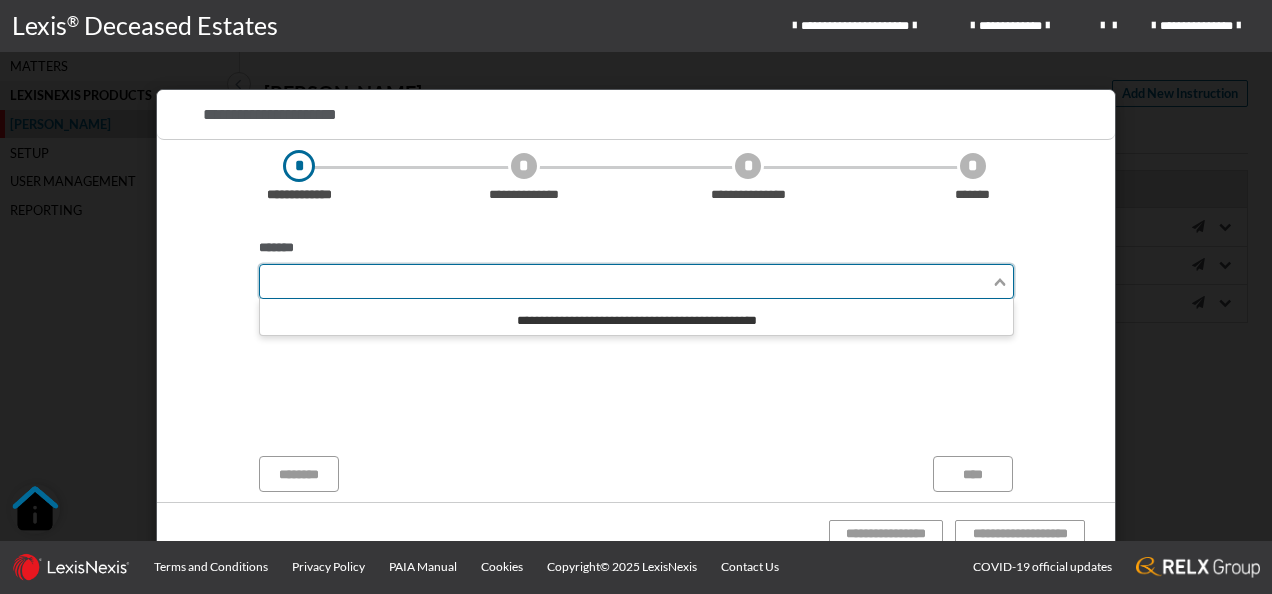 click at bounding box center [625, 281] 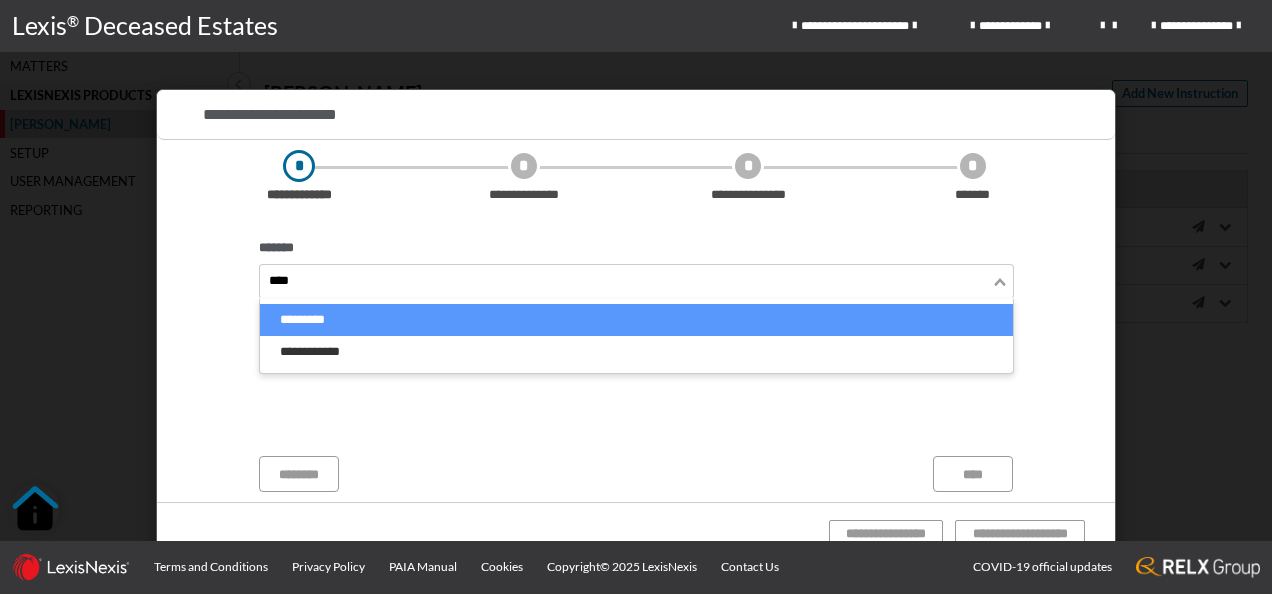 click on "*********" at bounding box center (636, 320) 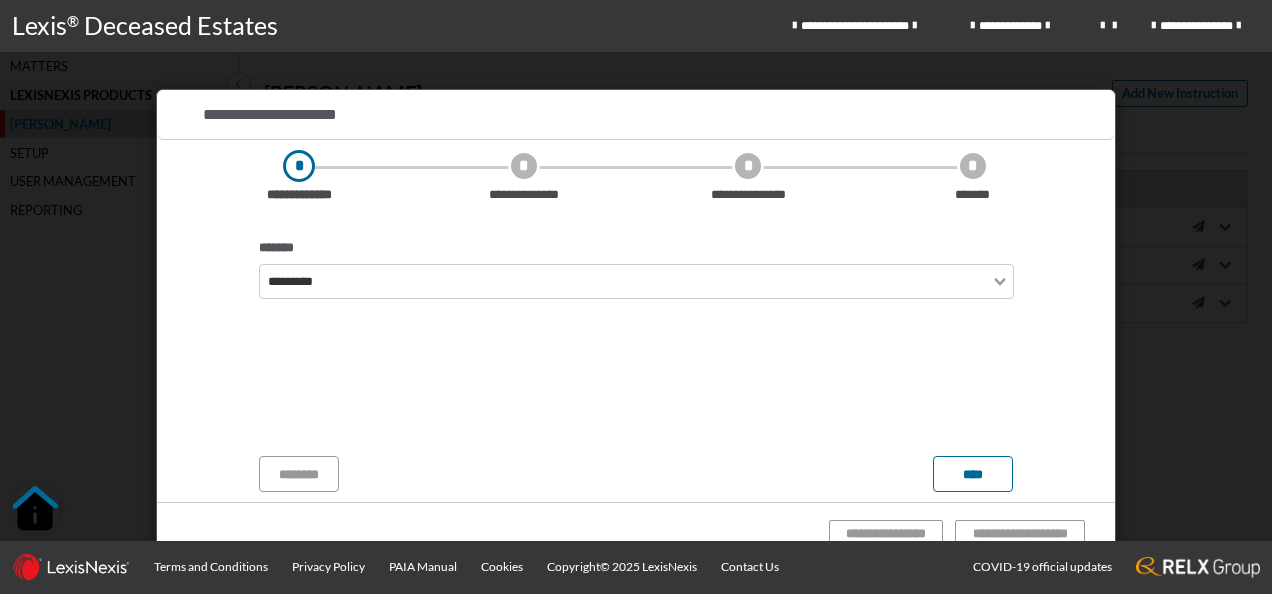 click on "**********" at bounding box center [636, 331] 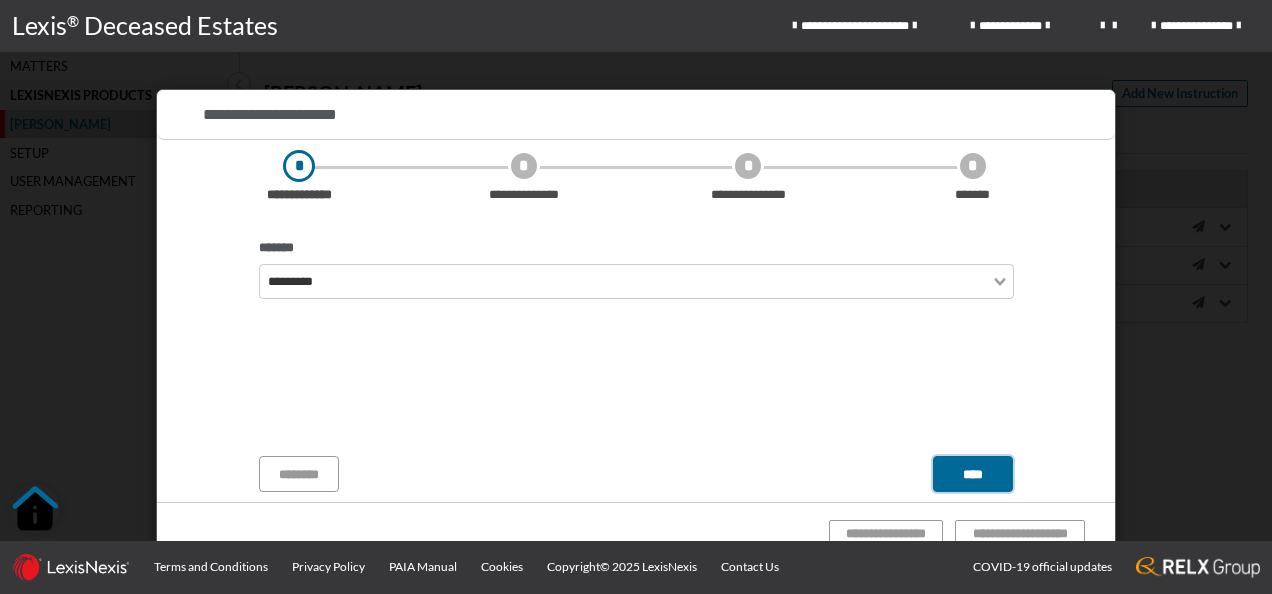 click on "****" at bounding box center [973, 474] 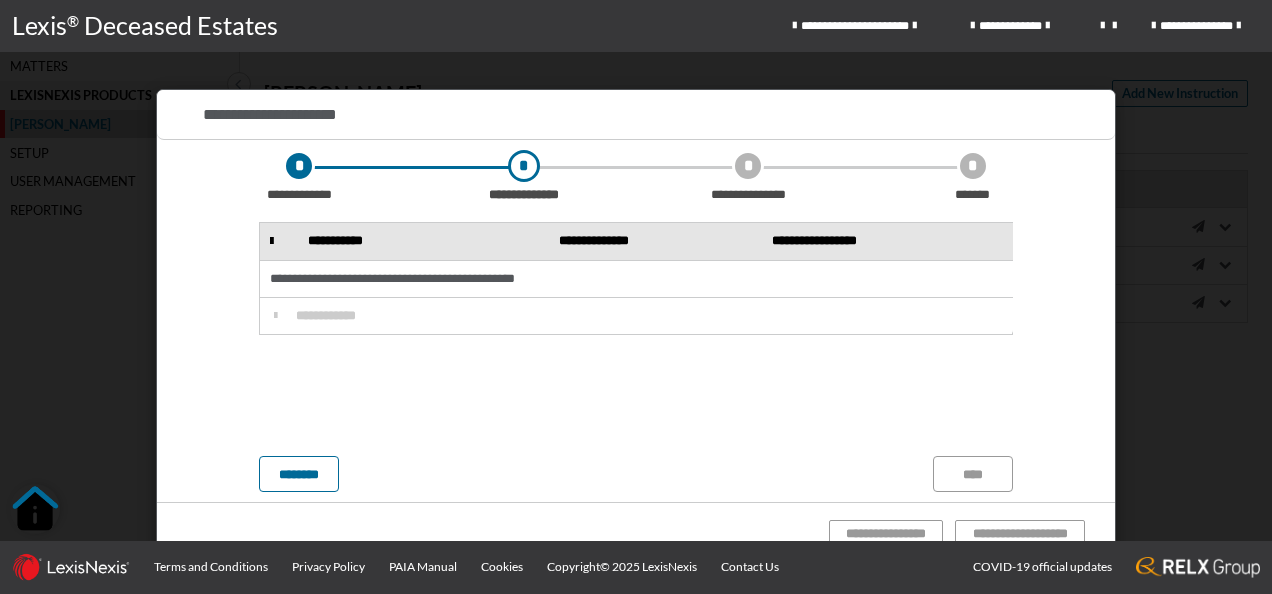 click on "*" at bounding box center (524, 166) 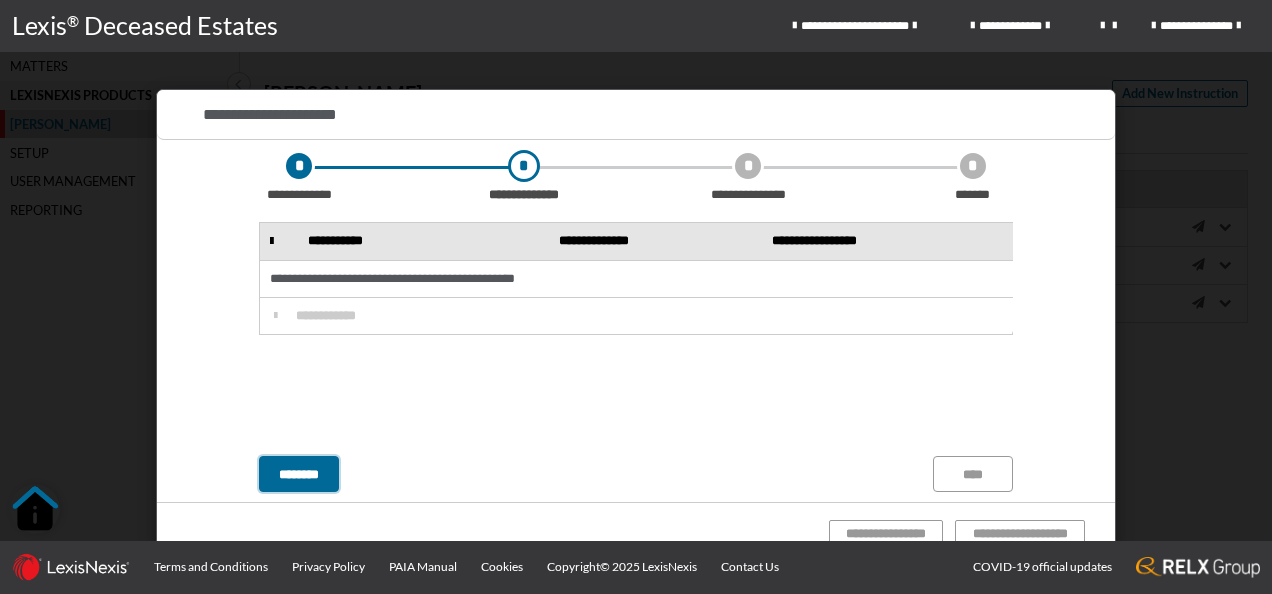 drag, startPoint x: 283, startPoint y: 468, endPoint x: 432, endPoint y: 484, distance: 149.8566 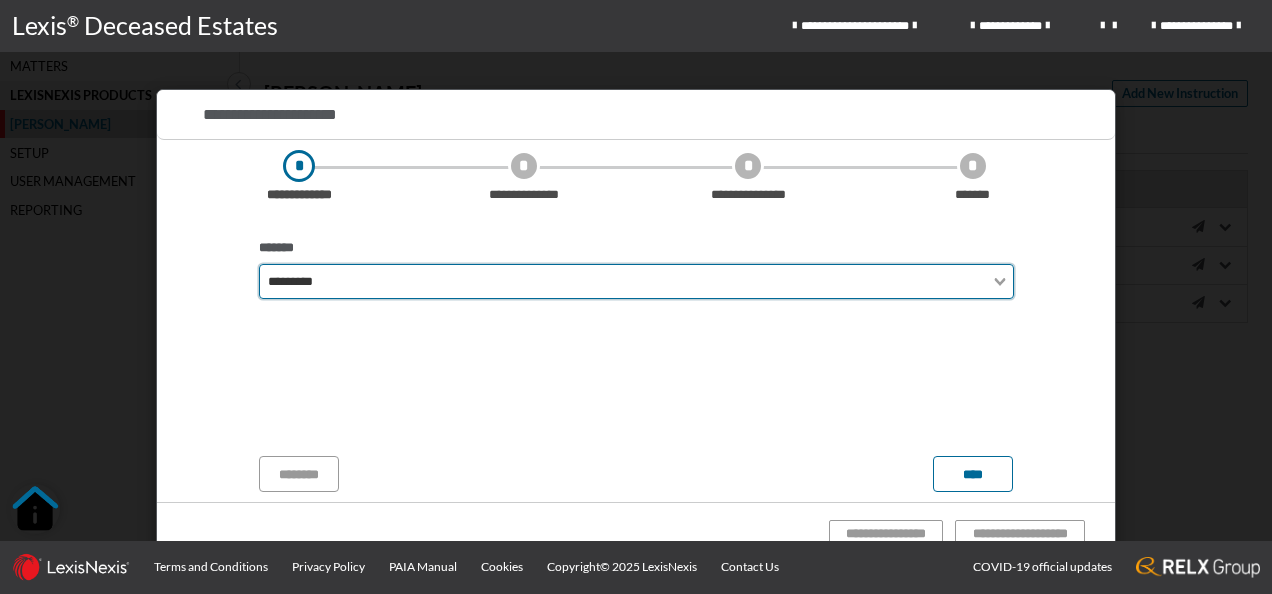 click 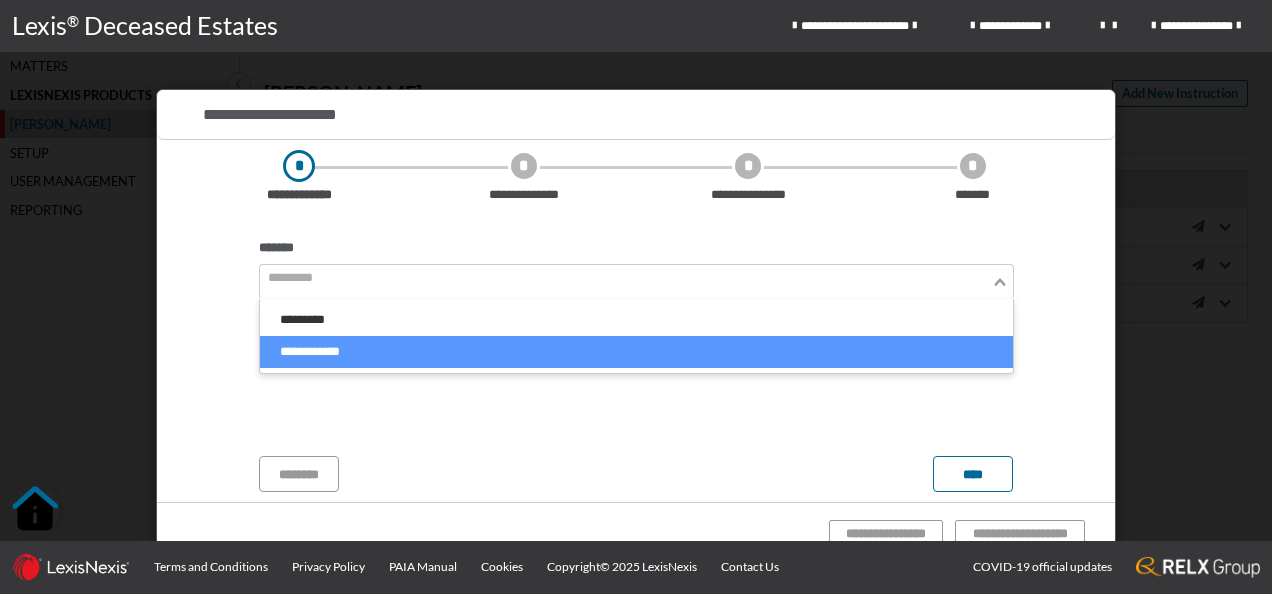 click on "**********" at bounding box center (636, 352) 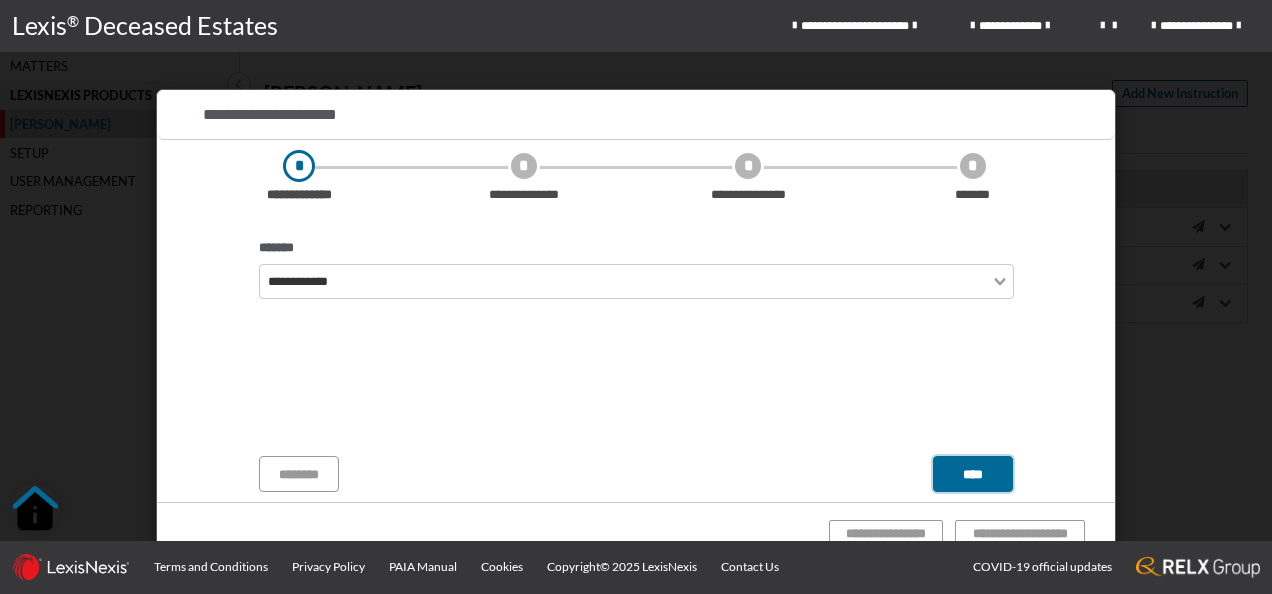 click on "****" at bounding box center [973, 474] 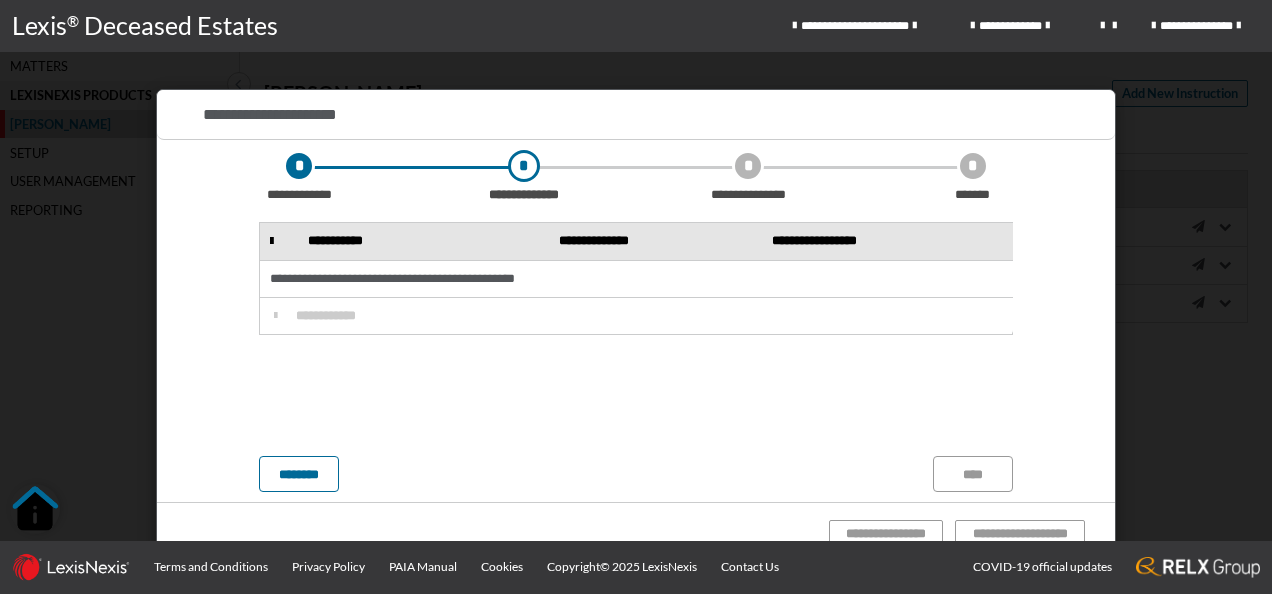 click on "**********" at bounding box center [637, 279] 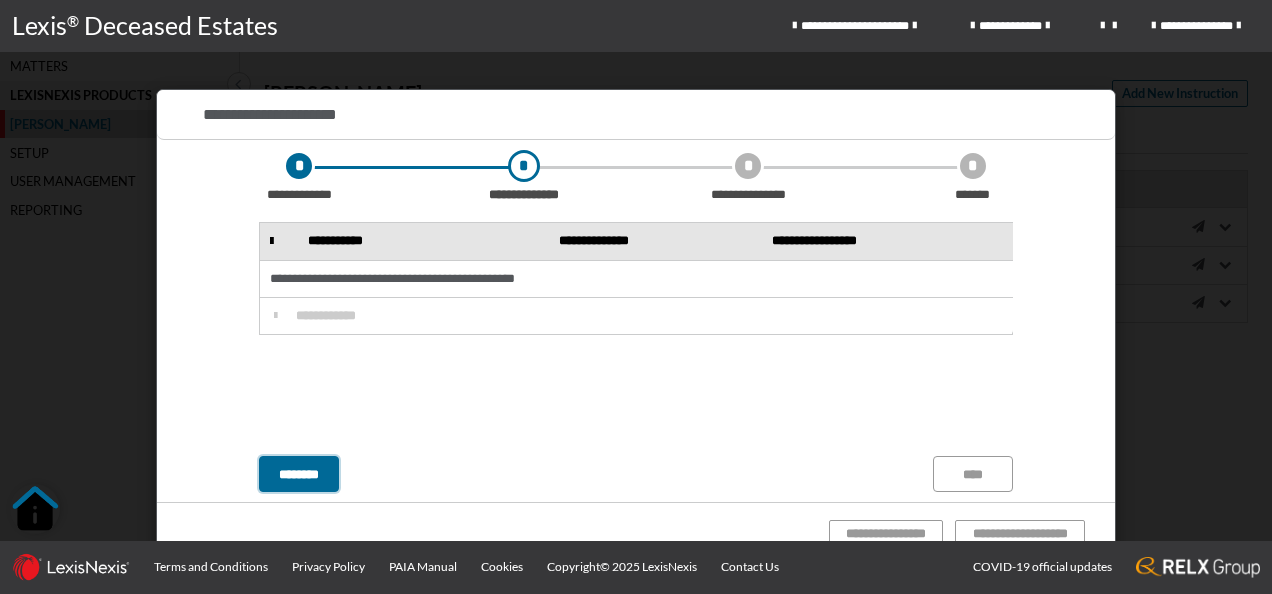 click on "********" at bounding box center (299, 474) 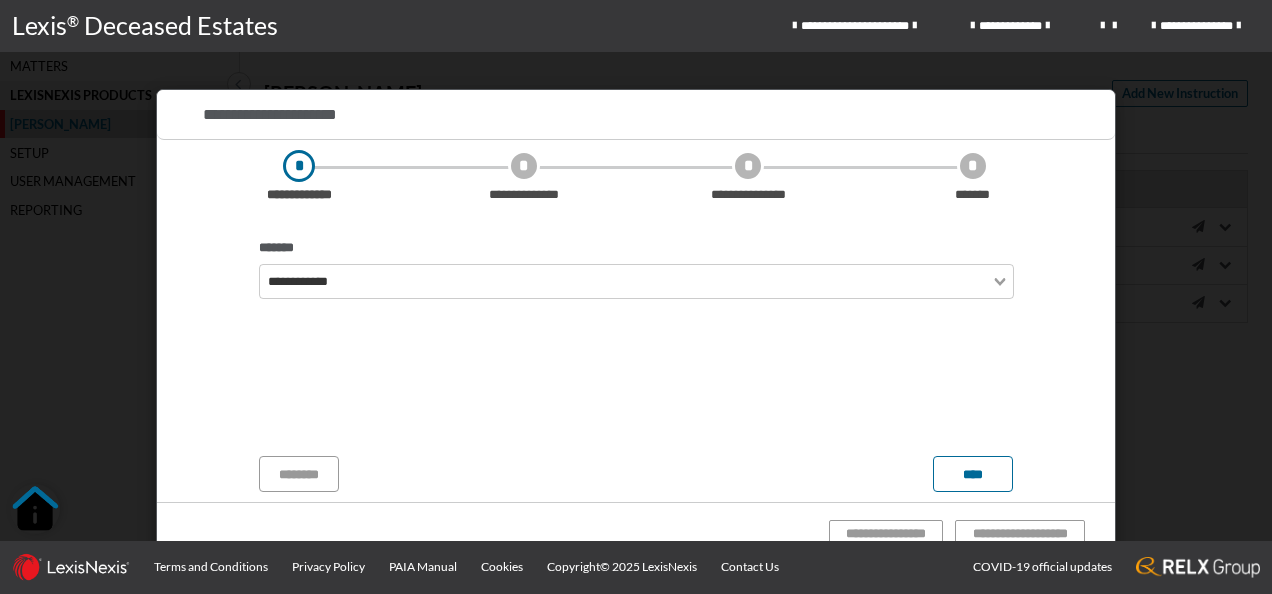 click at bounding box center [636, 297] 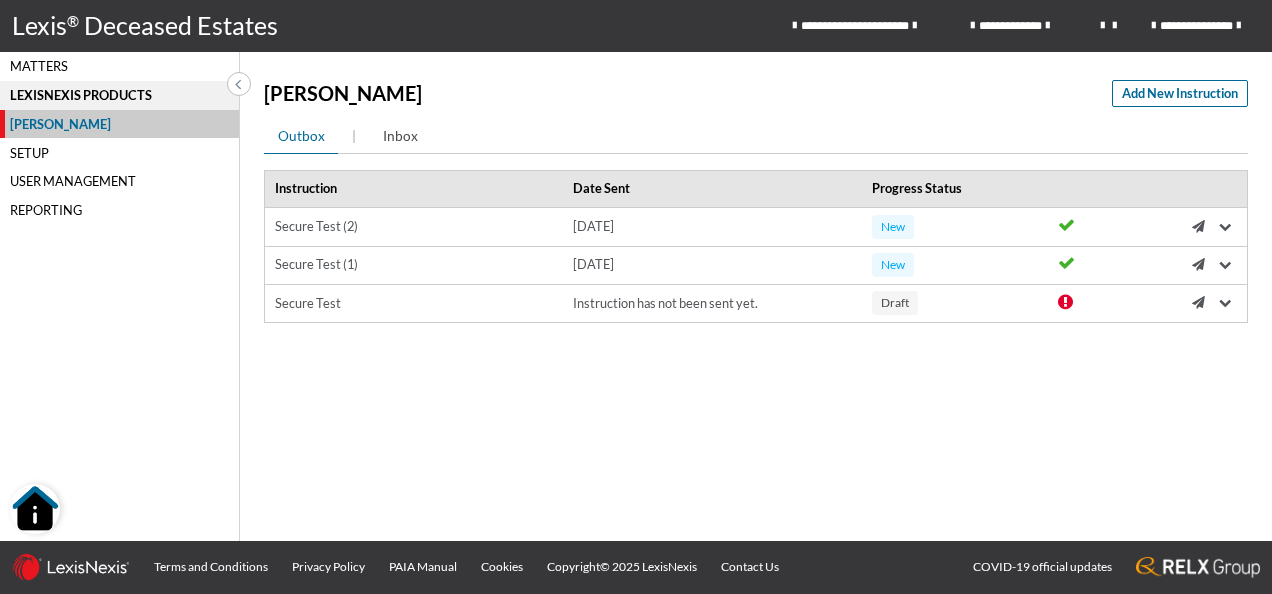 click on "Matters" at bounding box center (119, 66) 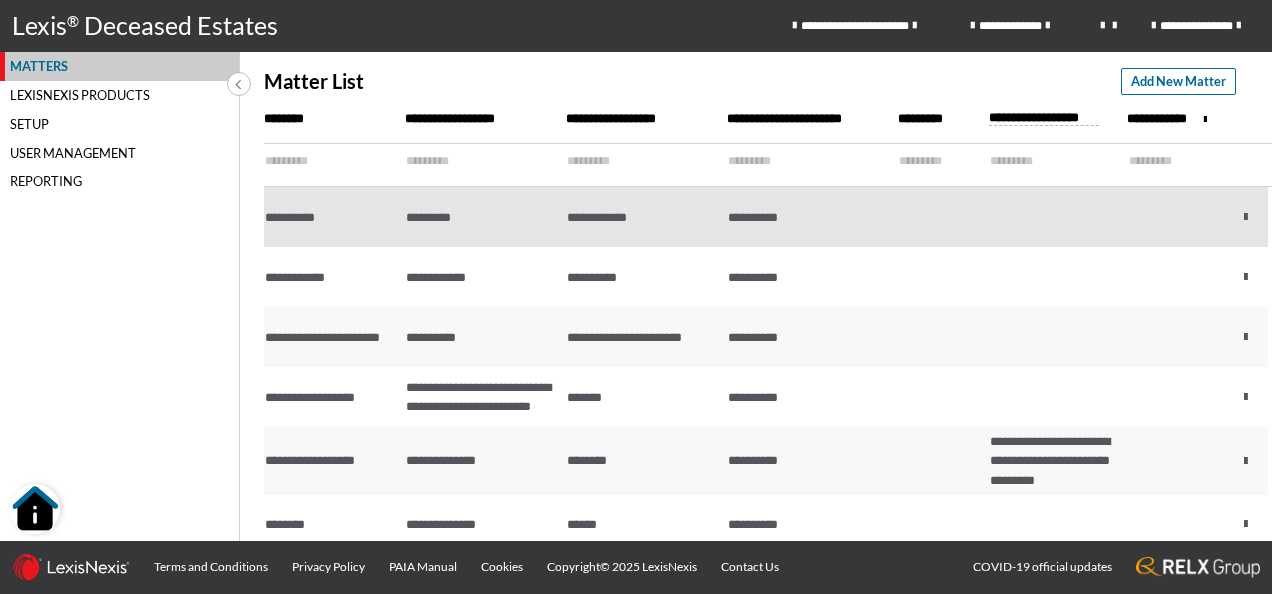 click on "**********" at bounding box center [597, 217] 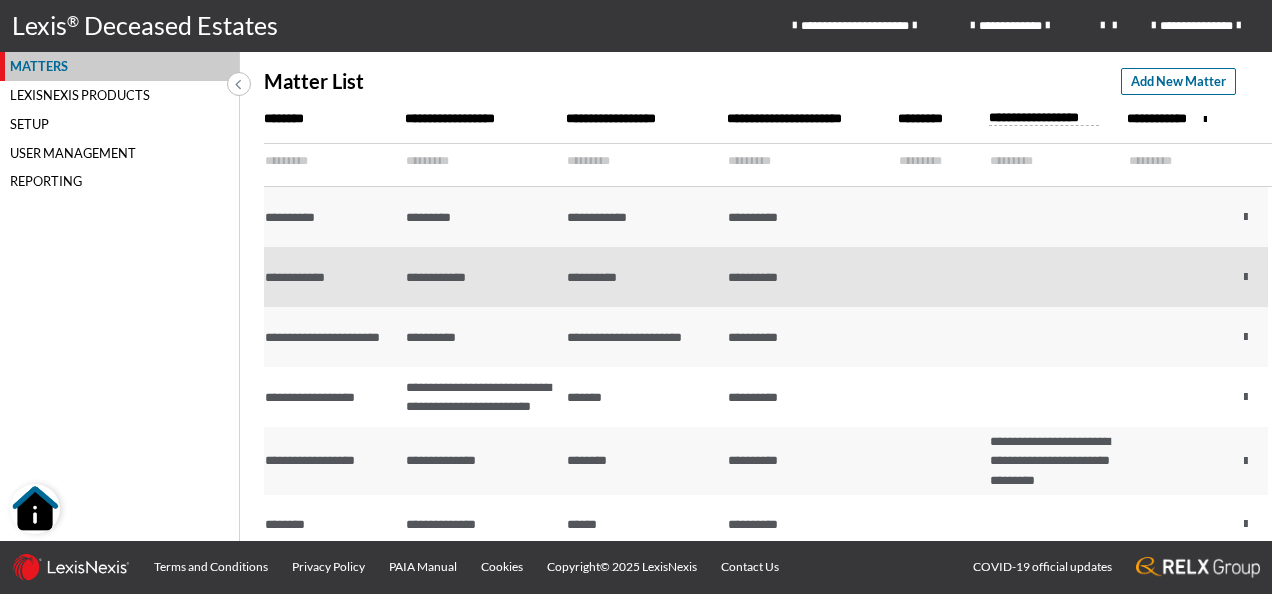 click on "**********" at bounding box center [481, 277] 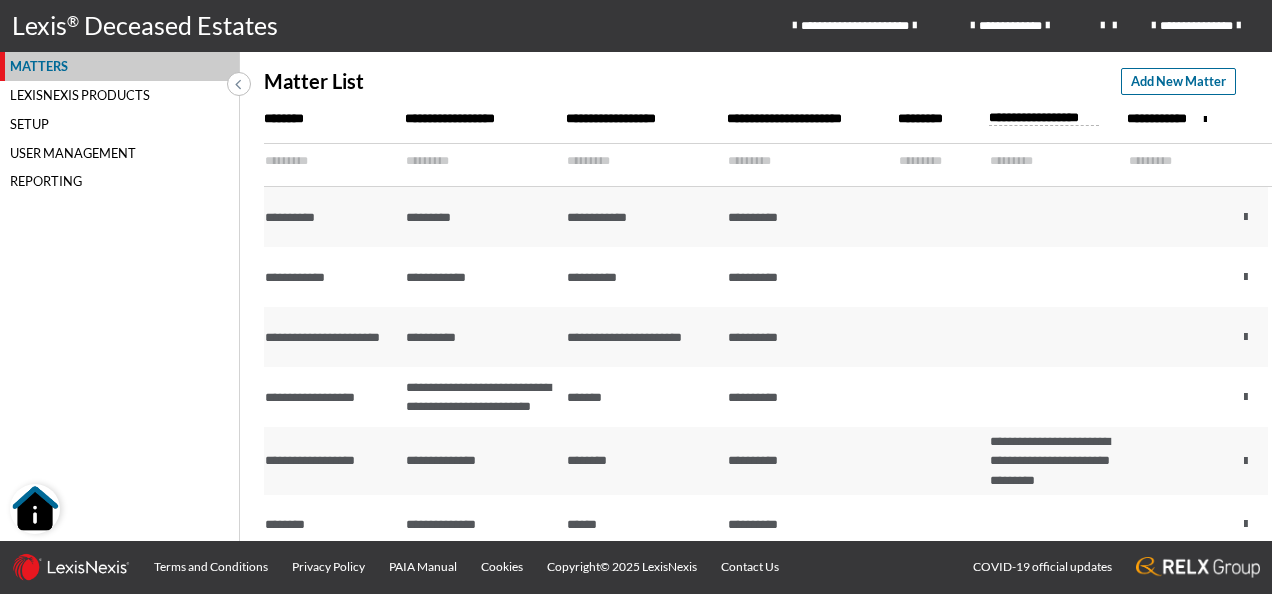 click on "Matters" at bounding box center (120, 66) 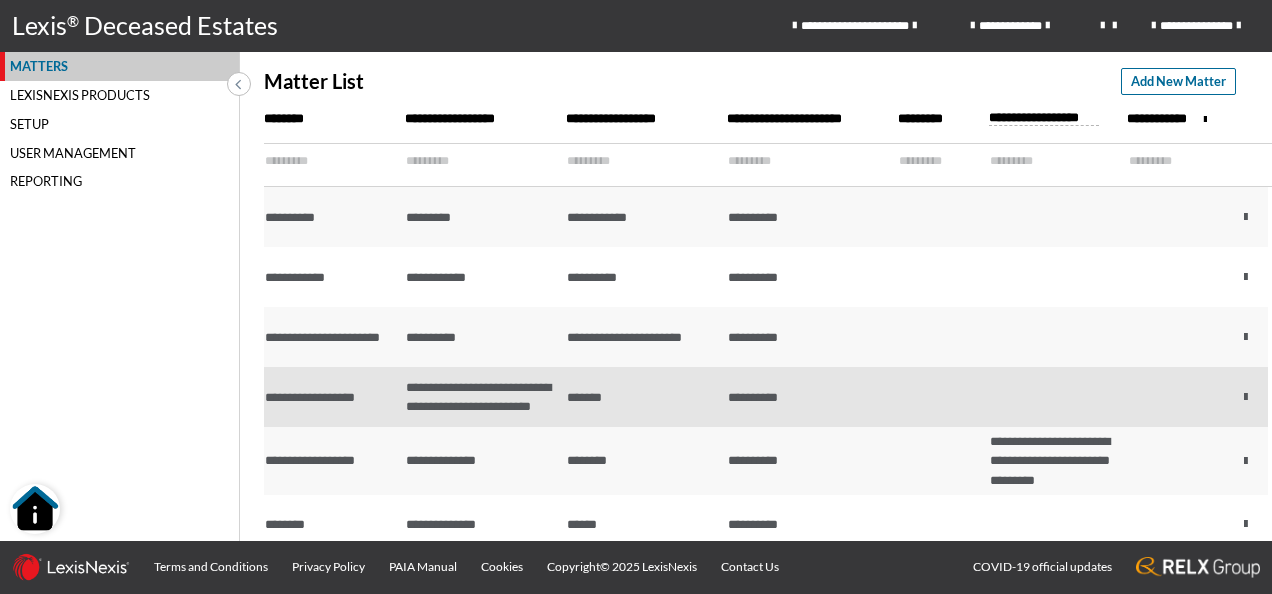 click on "**********" at bounding box center [478, 397] 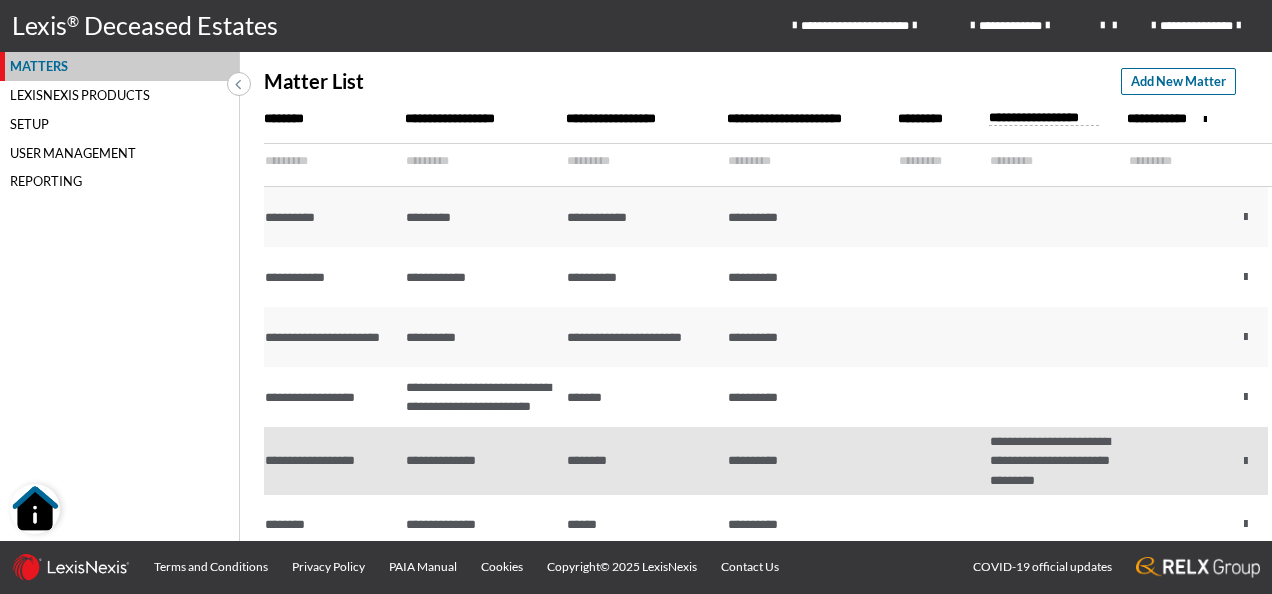 click on "**********" at bounding box center (481, 461) 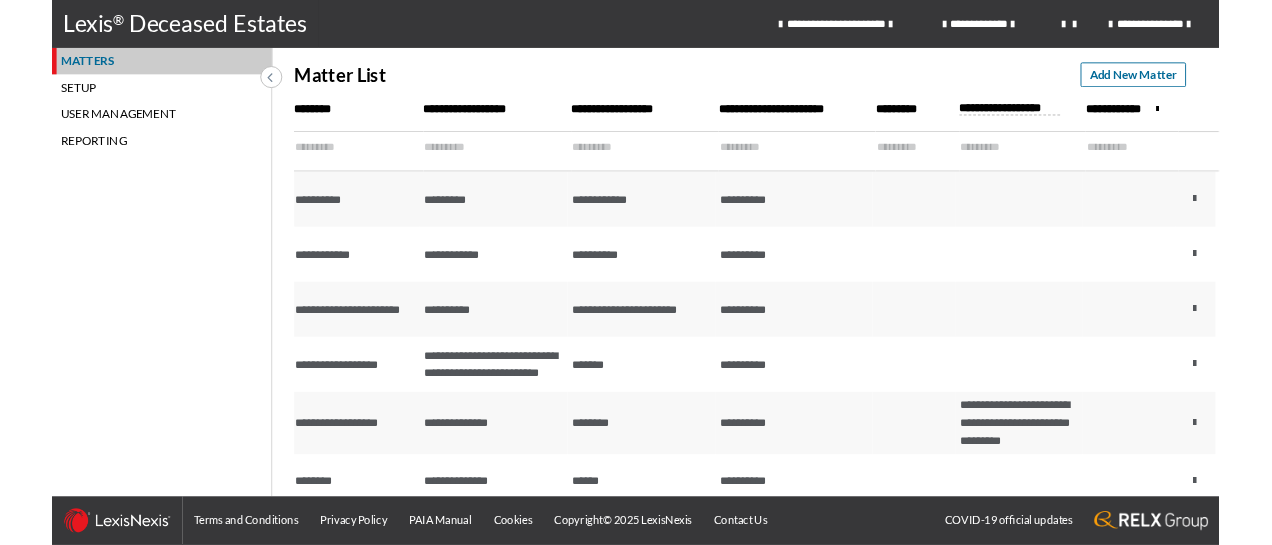 scroll, scrollTop: 0, scrollLeft: 0, axis: both 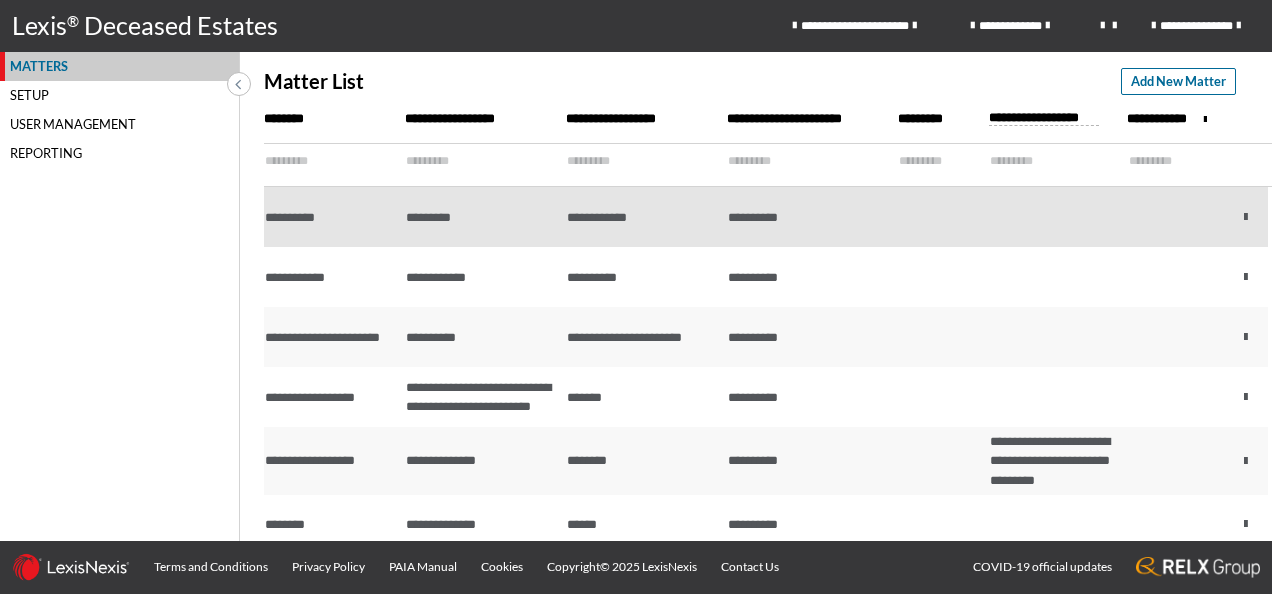 click on "*********" at bounding box center (481, 217) 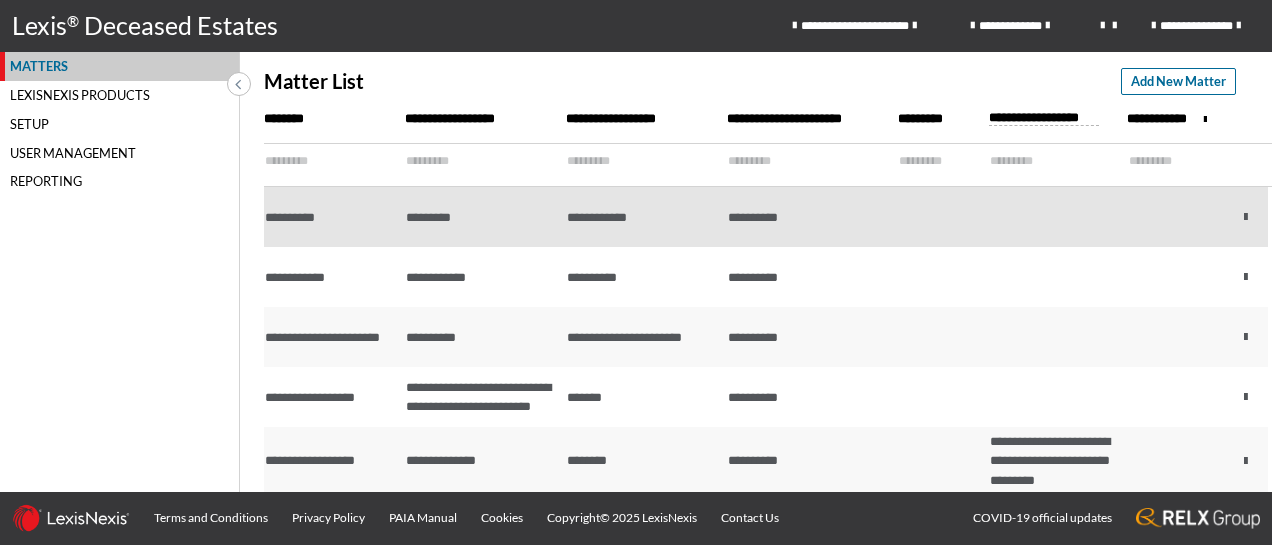 click on "*********" at bounding box center (481, 217) 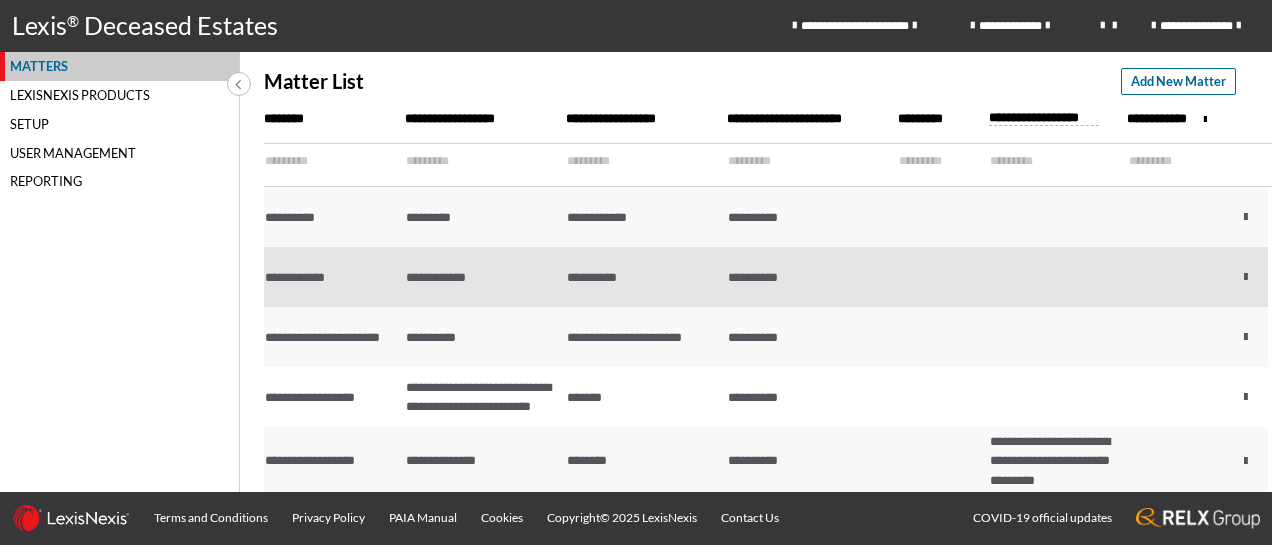click on "**********" at bounding box center [481, 277] 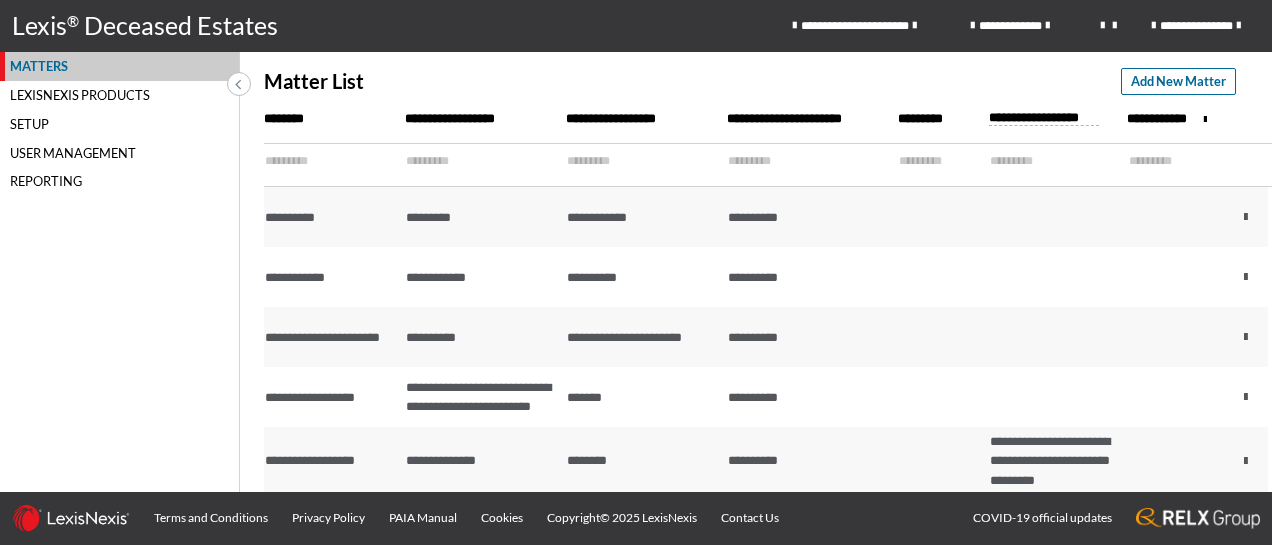 click on "**********" at bounding box center (636, 0) 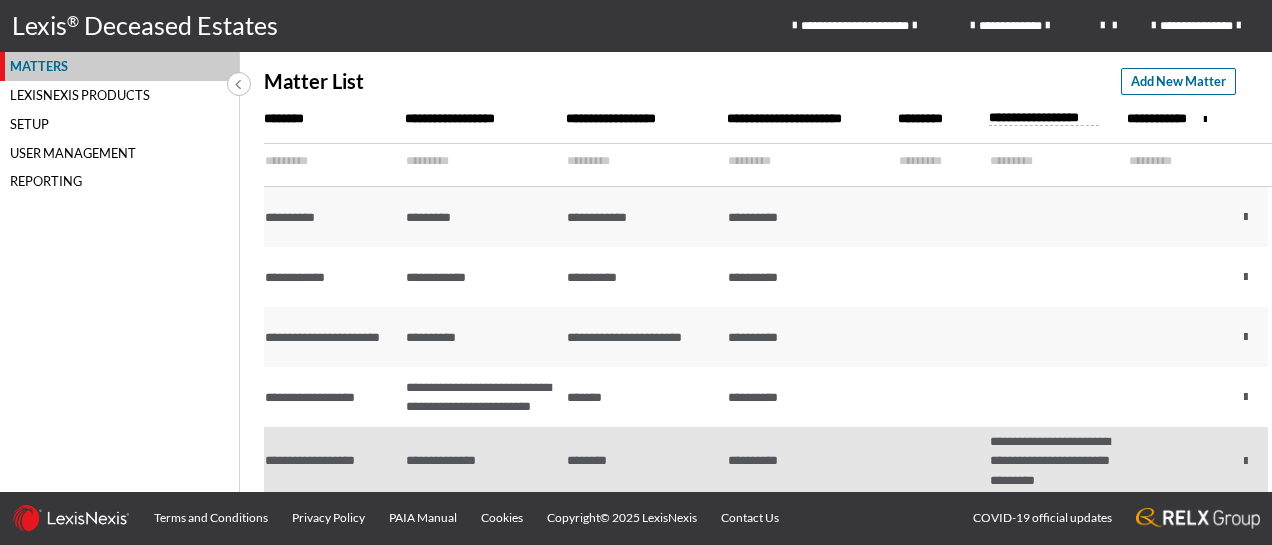 click on "********" at bounding box center (642, 461) 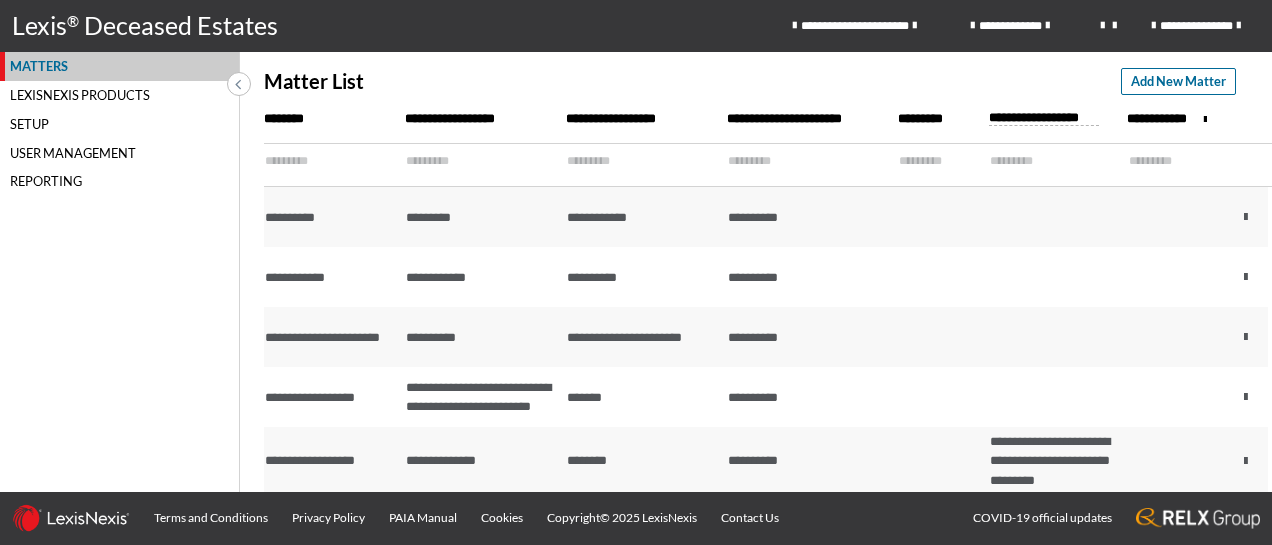 scroll, scrollTop: 346, scrollLeft: 0, axis: vertical 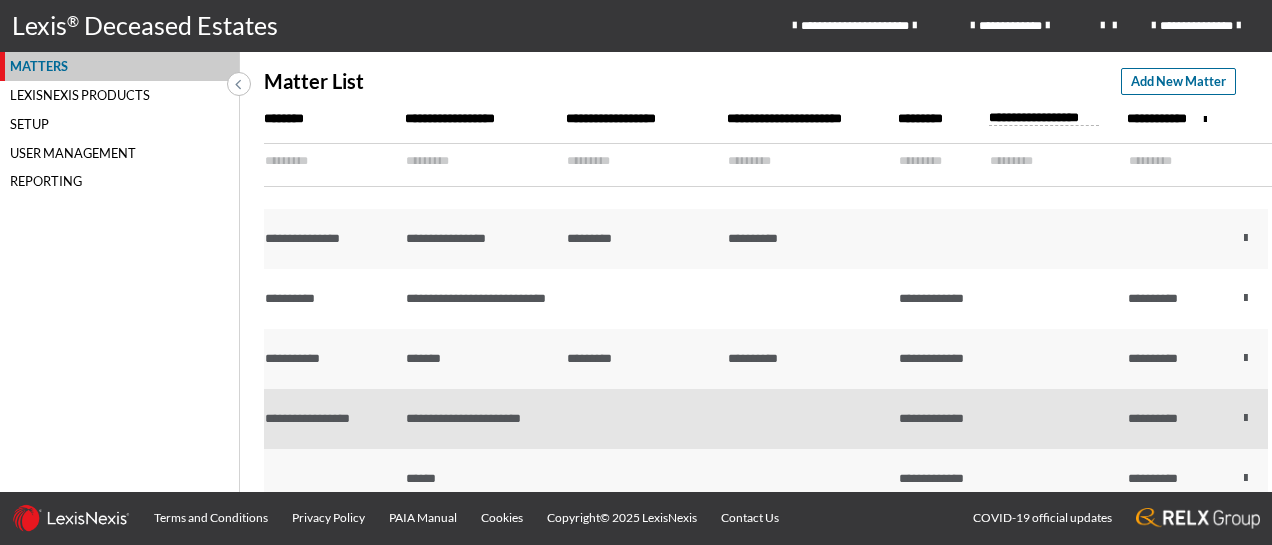 click at bounding box center (808, 419) 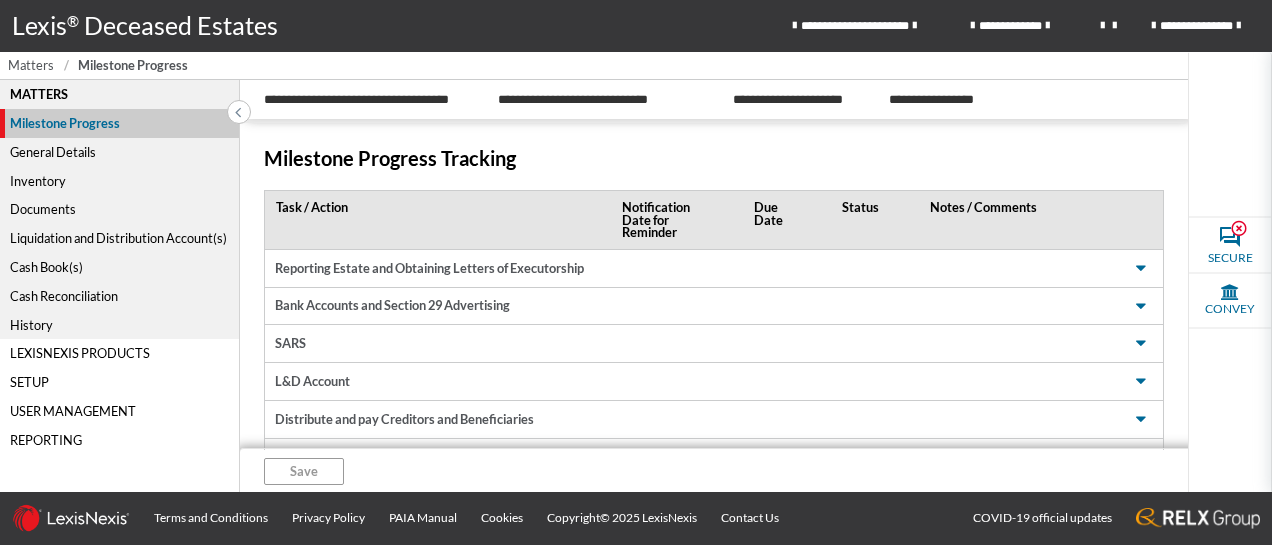 click on "Matters" at bounding box center (31, 65) 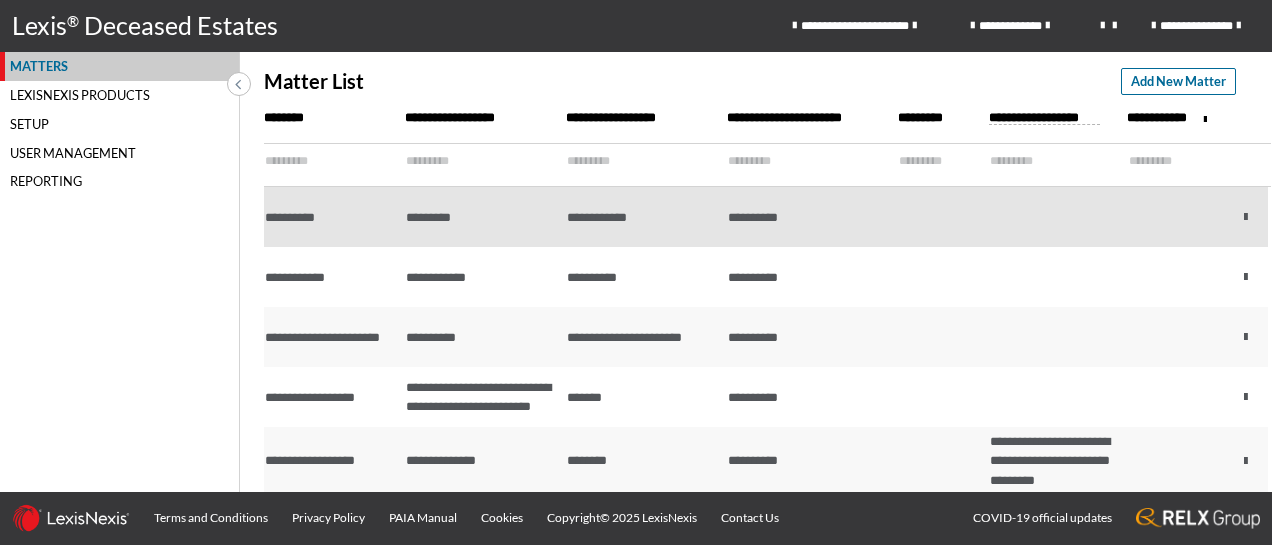 click on "*********" at bounding box center [481, 217] 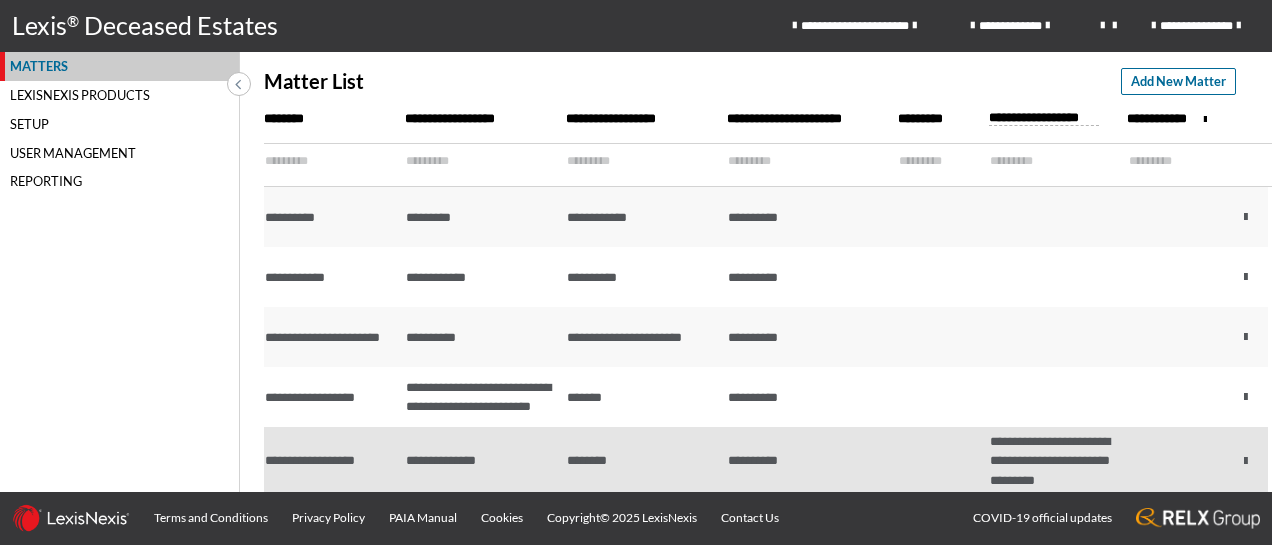 click on "********" at bounding box center (642, 461) 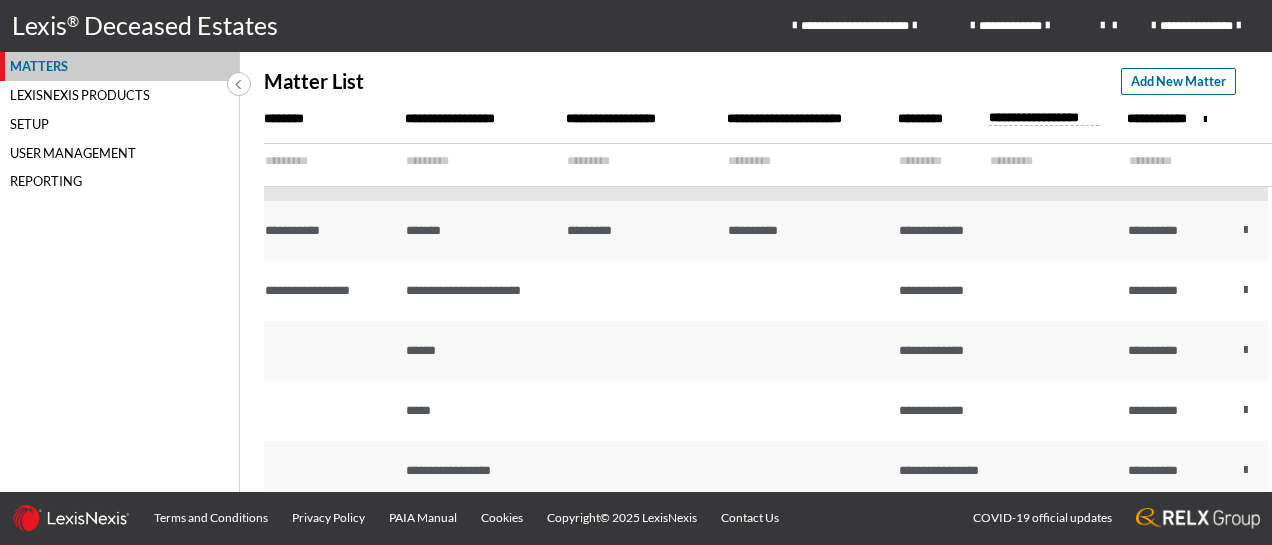 scroll, scrollTop: 479, scrollLeft: 0, axis: vertical 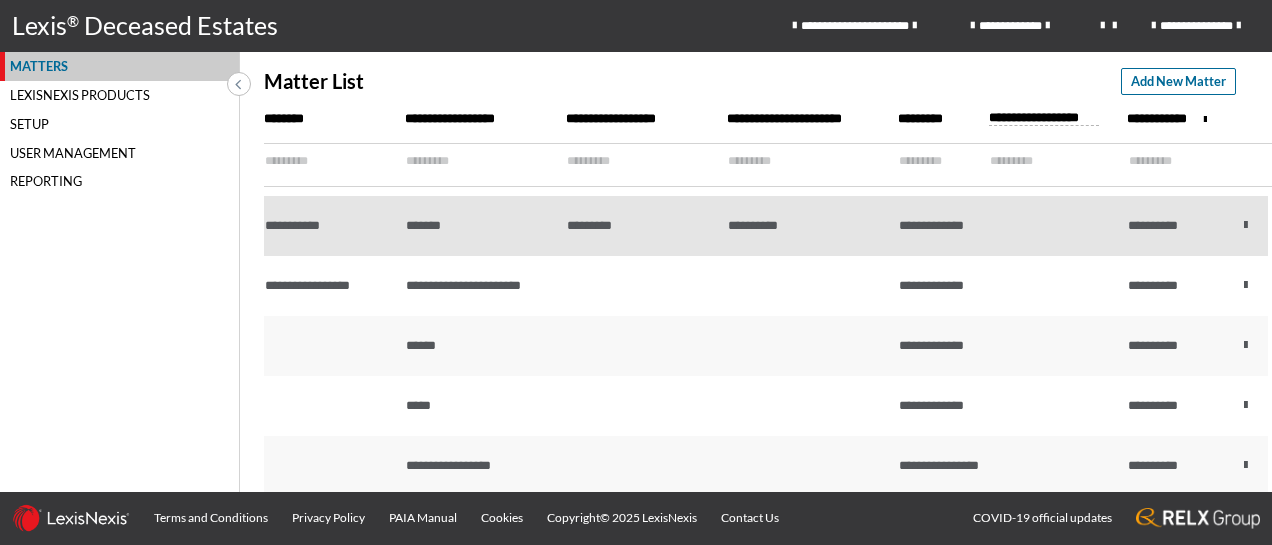 click on "*******" at bounding box center [481, 226] 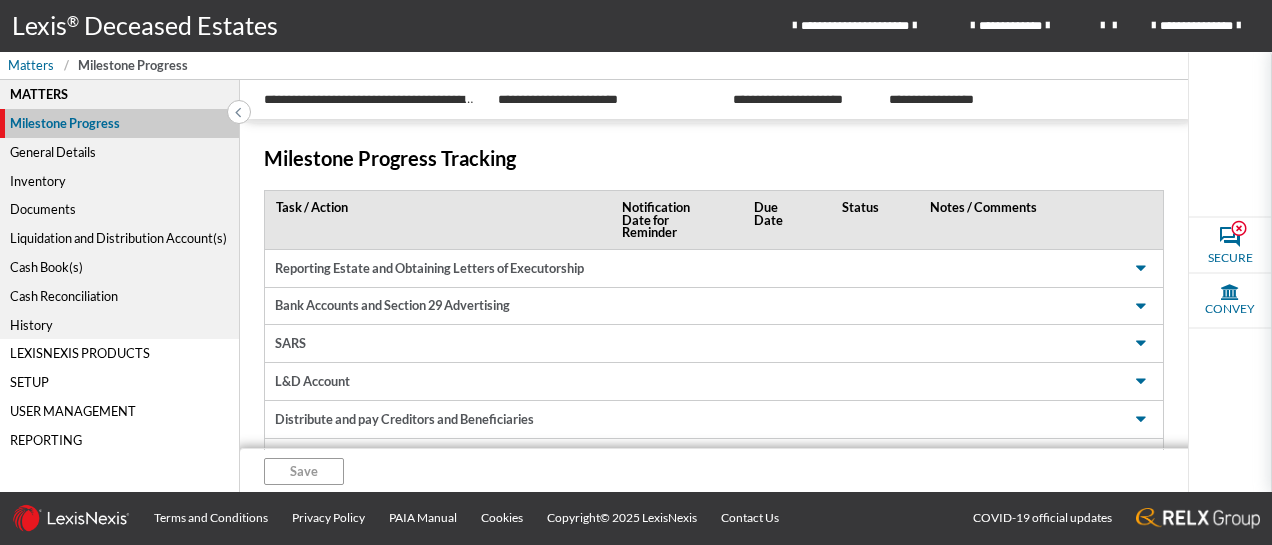 click on "General Details" at bounding box center [119, 152] 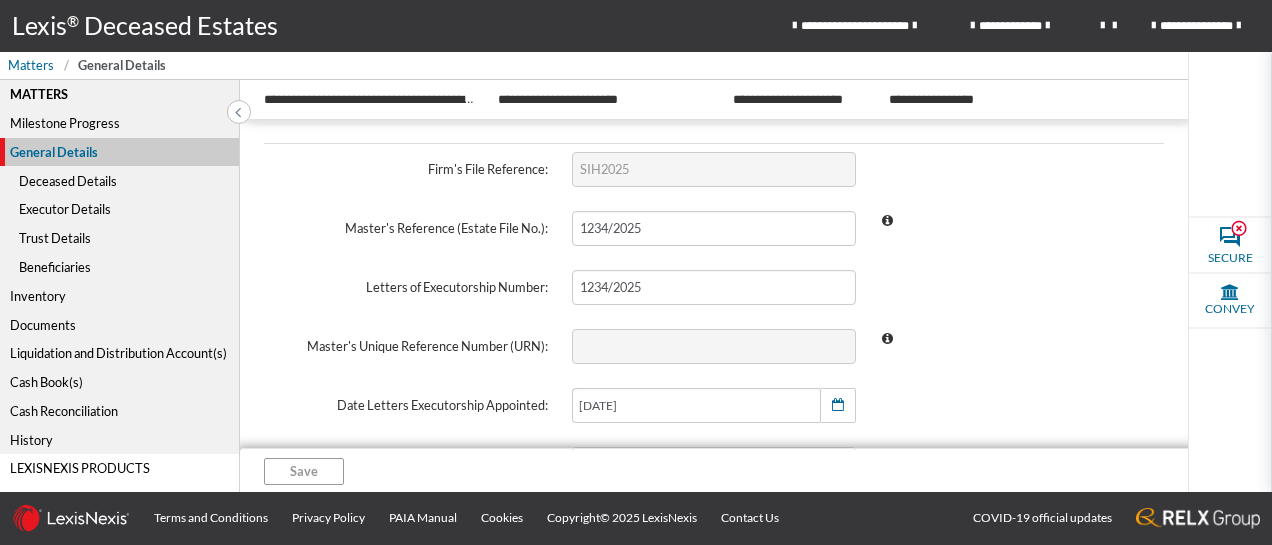 scroll, scrollTop: 0, scrollLeft: 0, axis: both 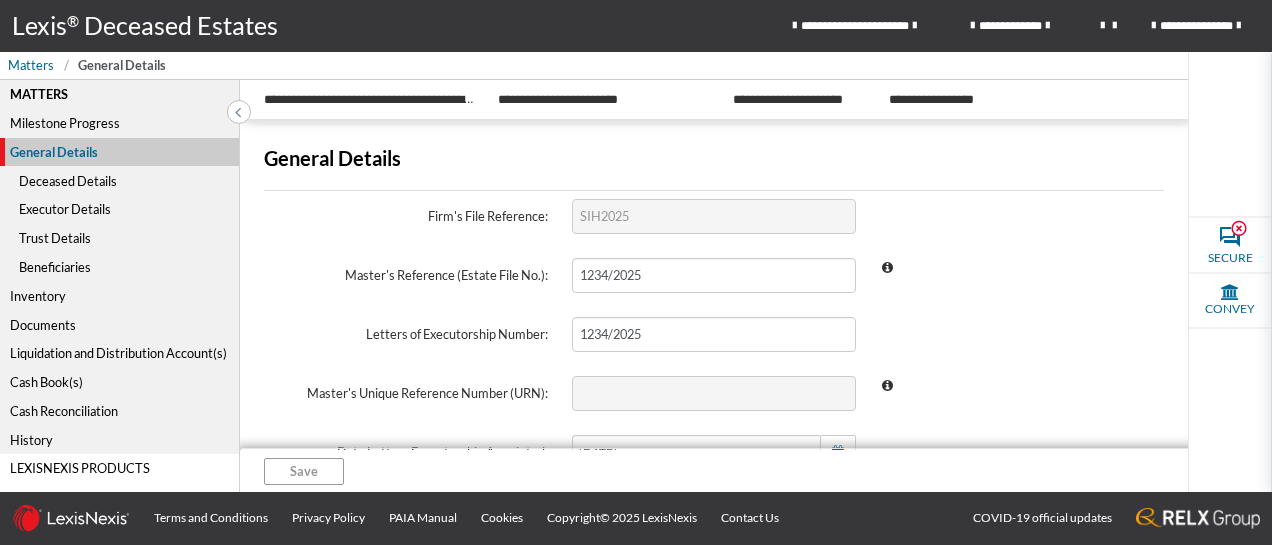 click on "Deceased Details" at bounding box center [119, 180] 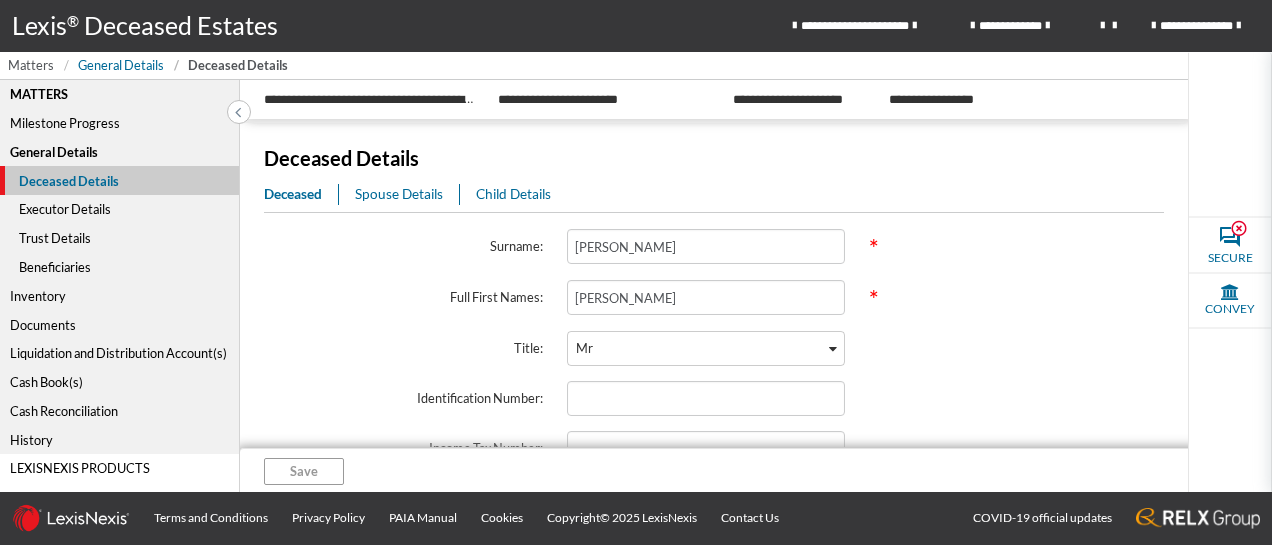 click on "Matters" at bounding box center [31, 65] 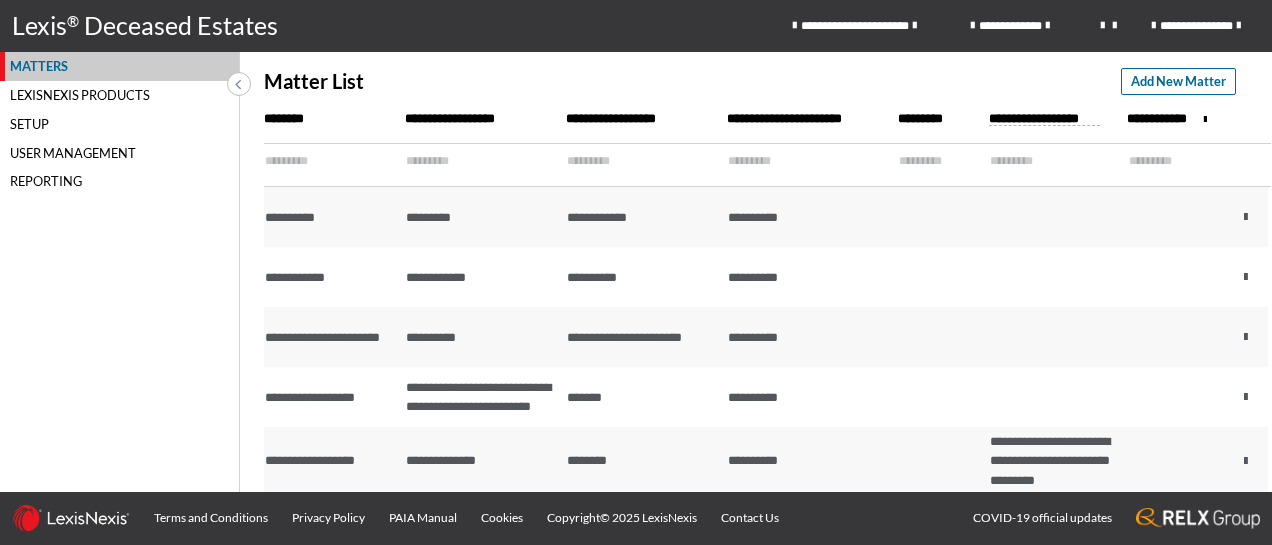 click on "Lexis  ®  Deceased Estates" at bounding box center (145, 26) 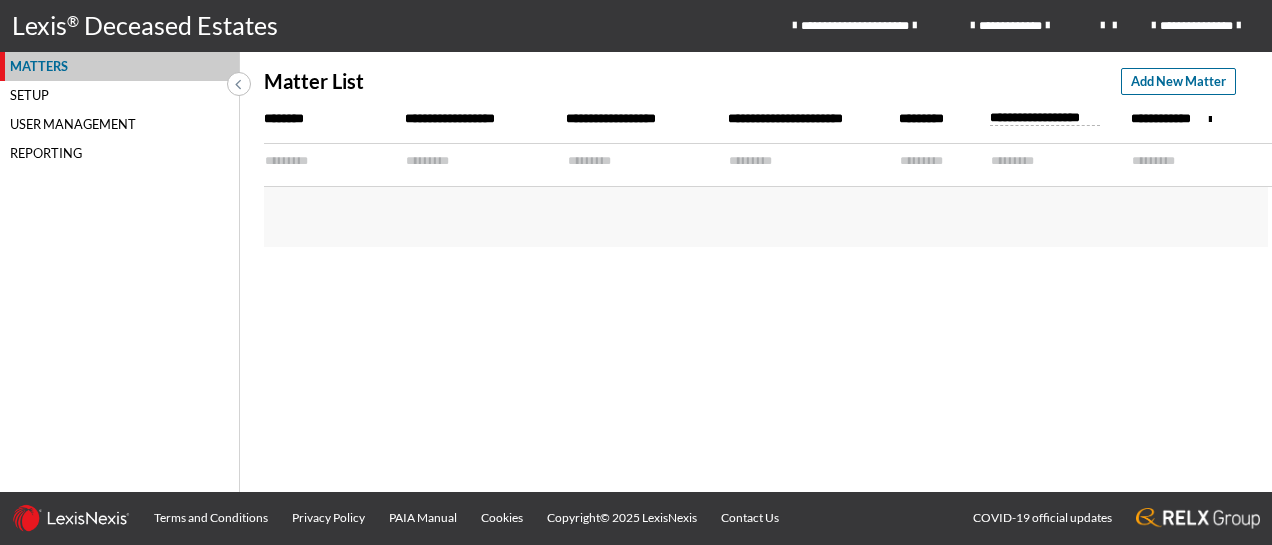 scroll, scrollTop: 0, scrollLeft: 0, axis: both 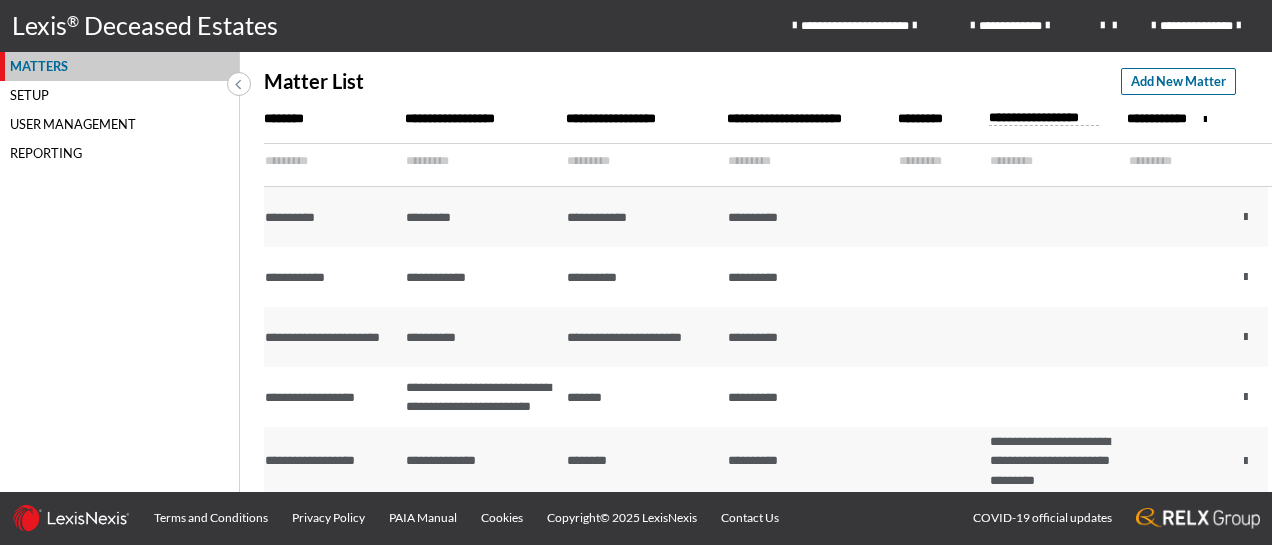 click at bounding box center (1111, 26) 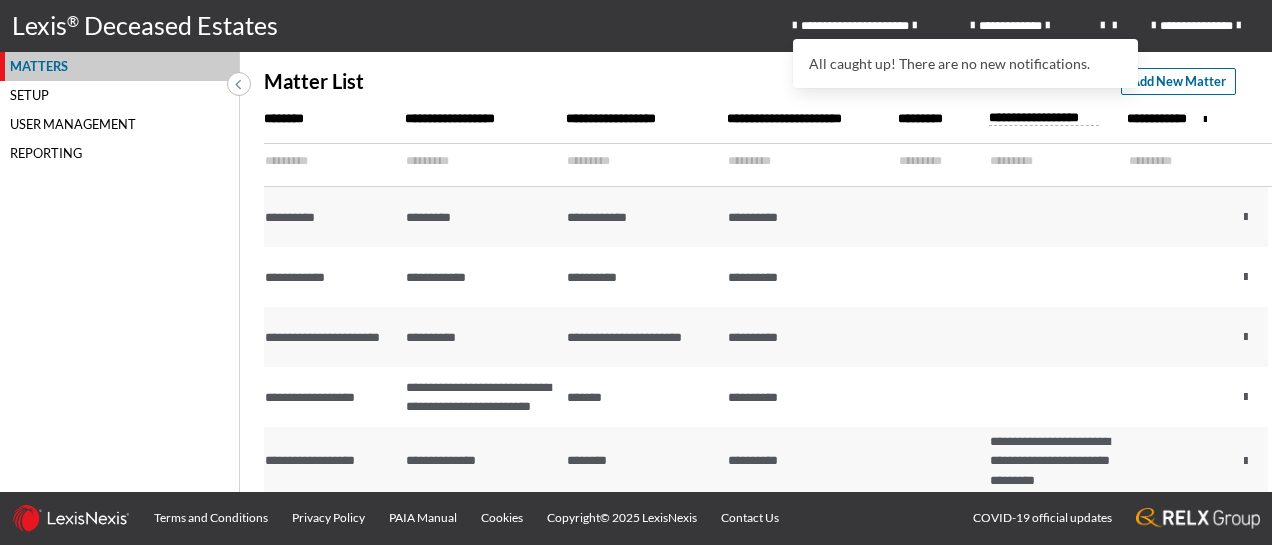 click on "Matters   Setup   User  Management   Reporting" at bounding box center (120, 272) 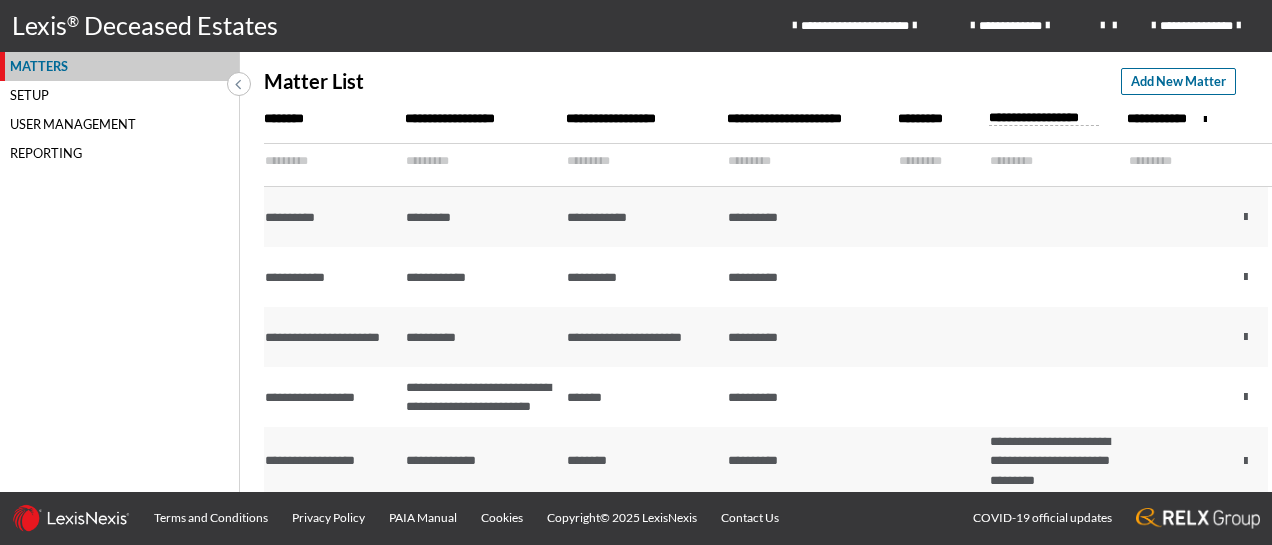 click on "Setup" at bounding box center [119, 95] 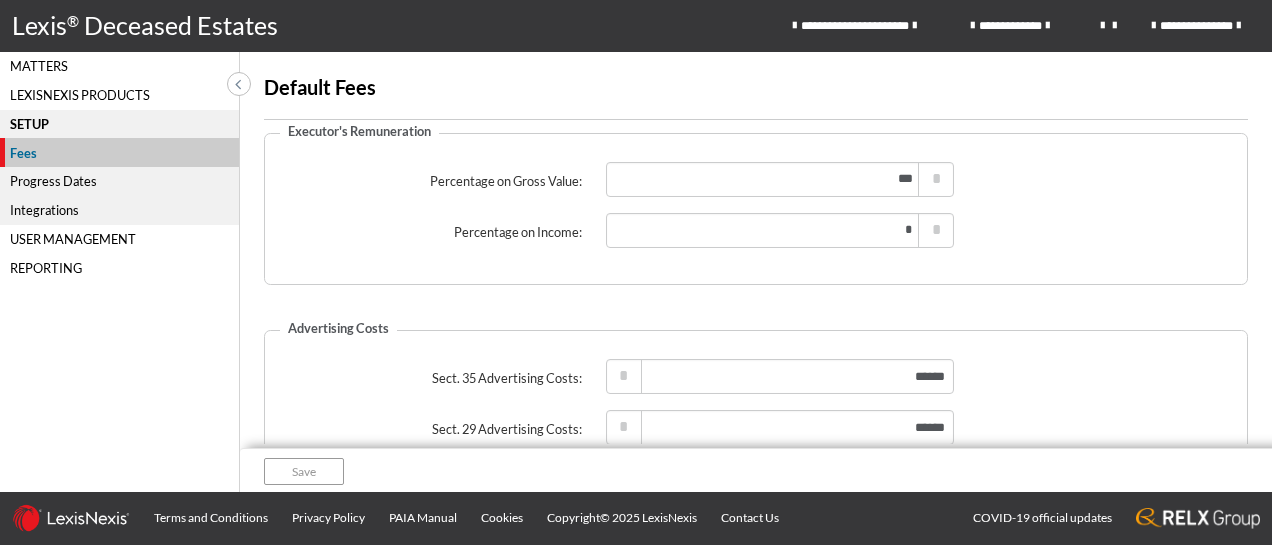 click on "Reporting" at bounding box center (119, 267) 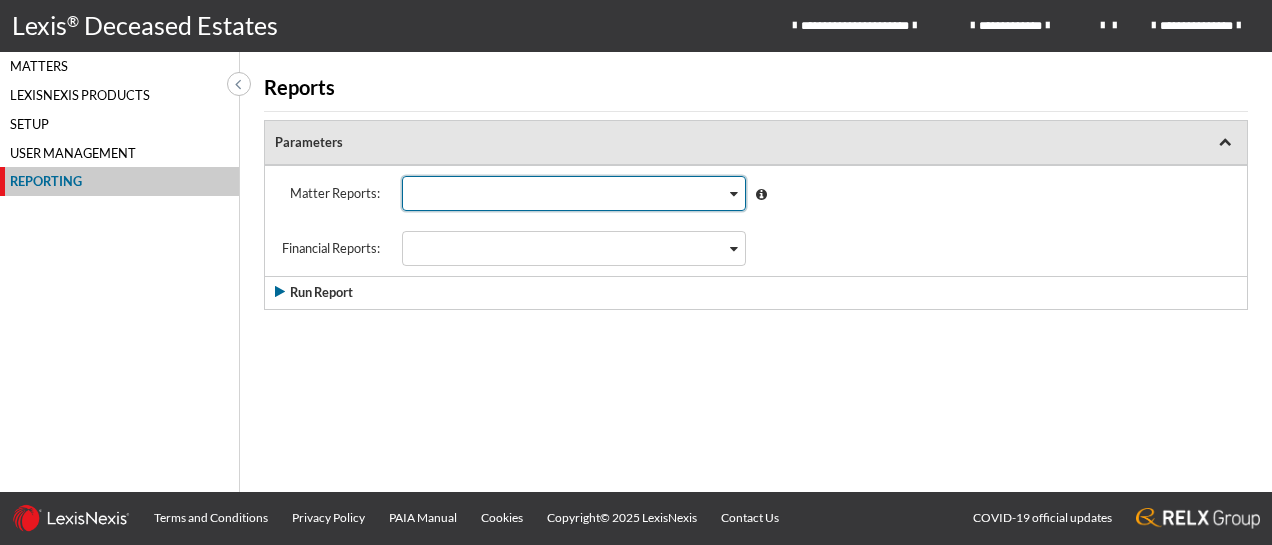 click on "Loading..." at bounding box center (735, 191) 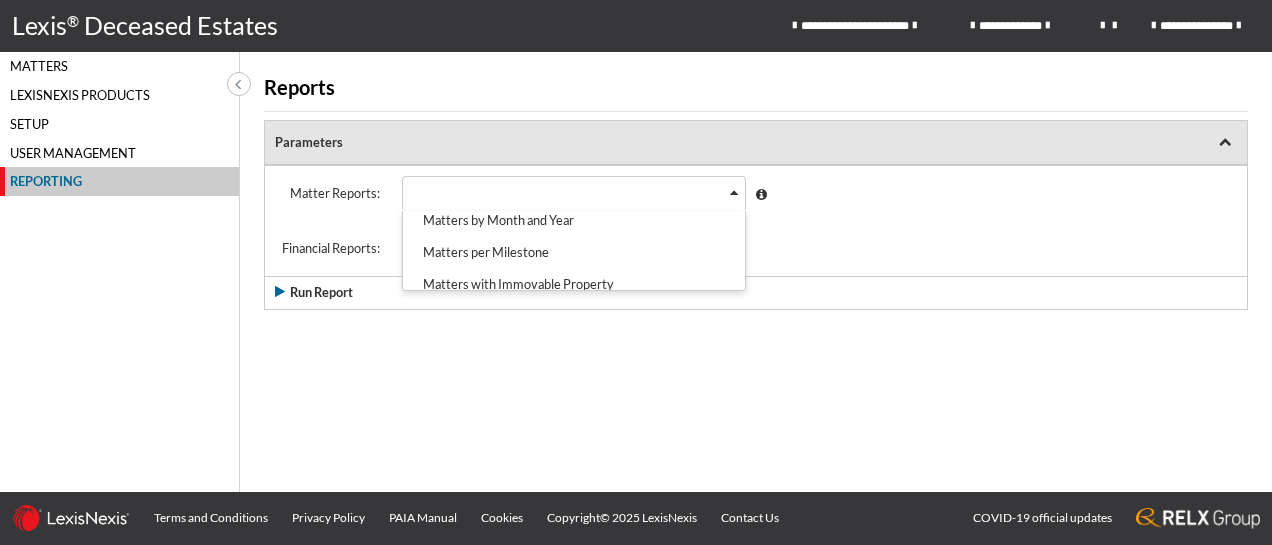 scroll, scrollTop: 148, scrollLeft: 0, axis: vertical 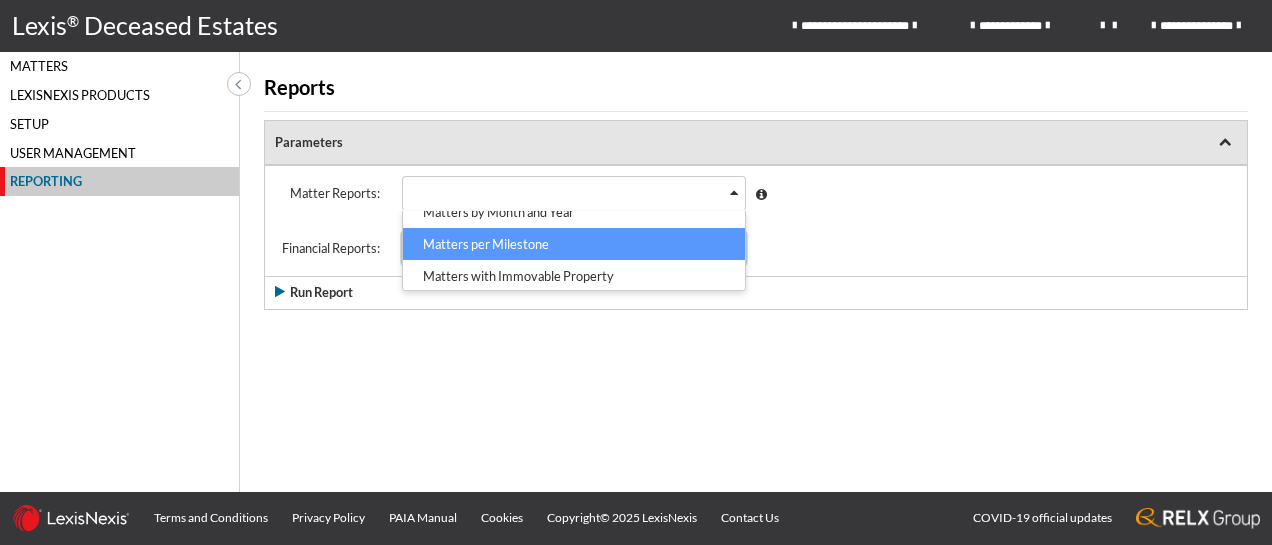 click on "Matters per Milestone" at bounding box center [574, 244] 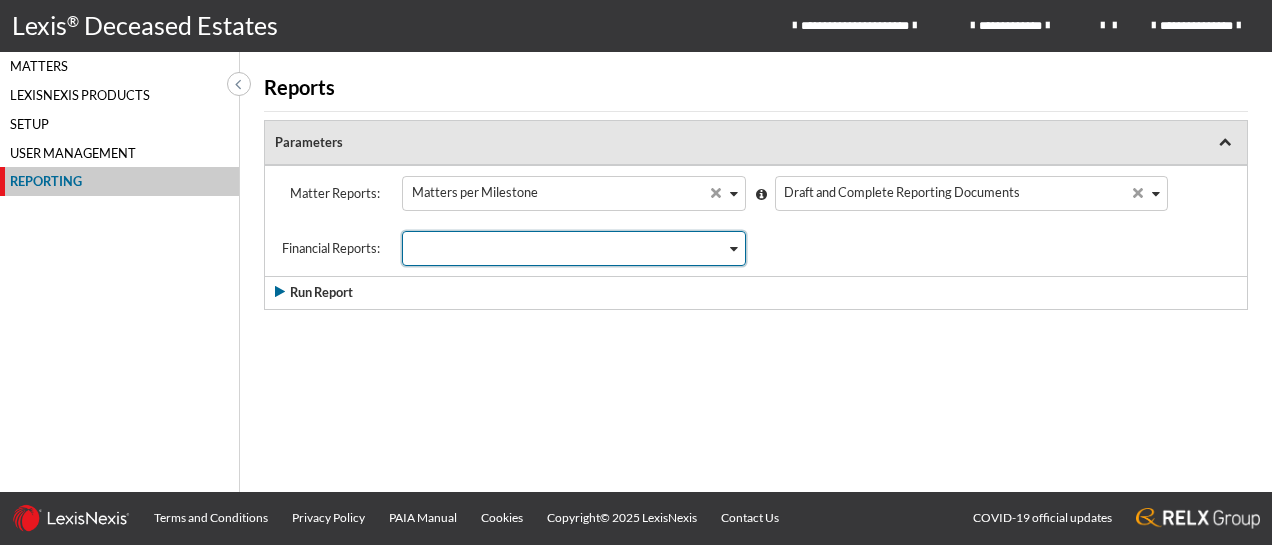 click at bounding box center [734, 249] 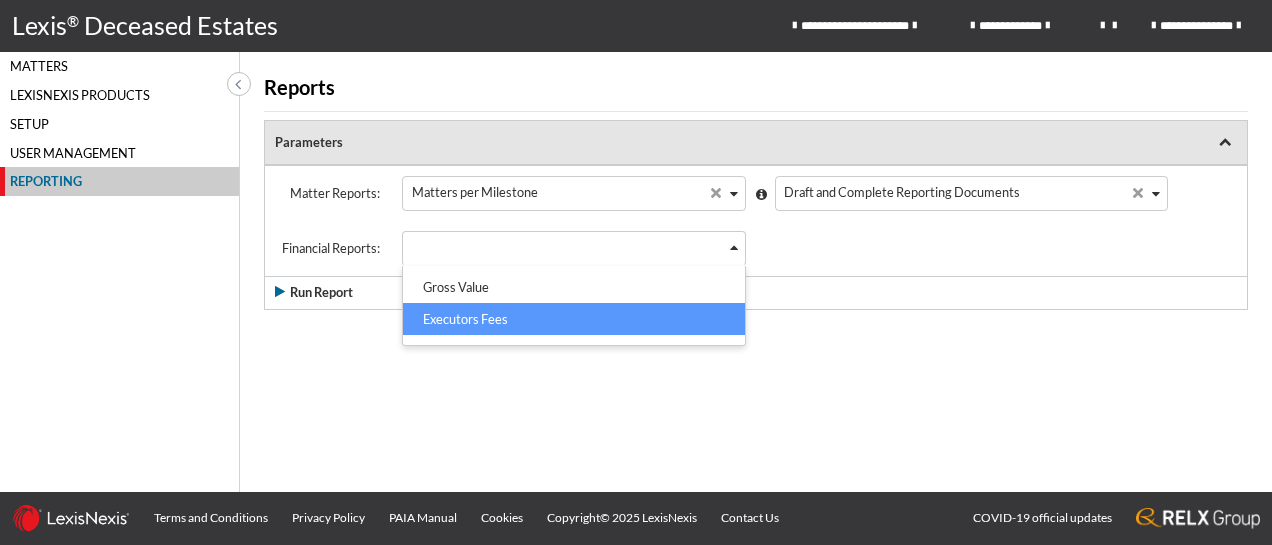 click on "Executors Fees" at bounding box center (574, 319) 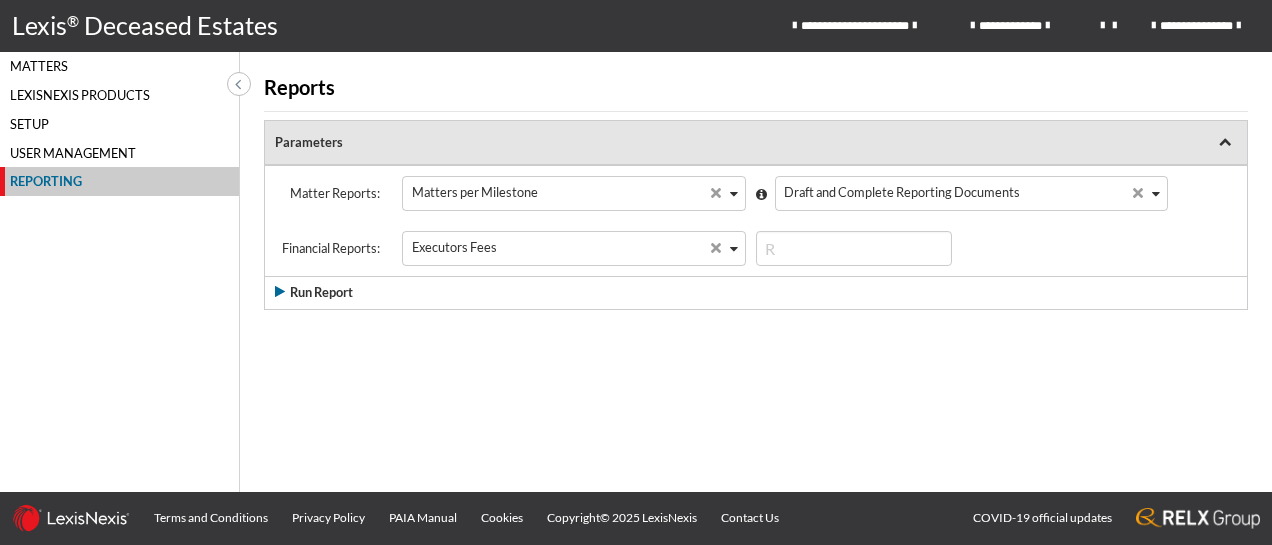 click on "Run Report" at bounding box center (321, 292) 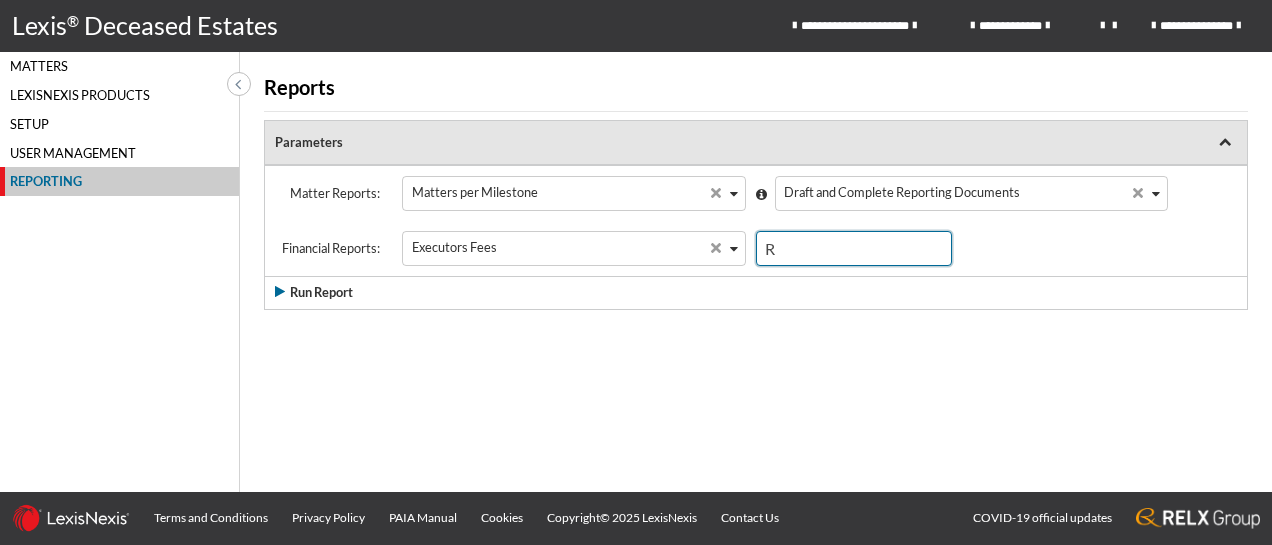 click at bounding box center [854, 248] 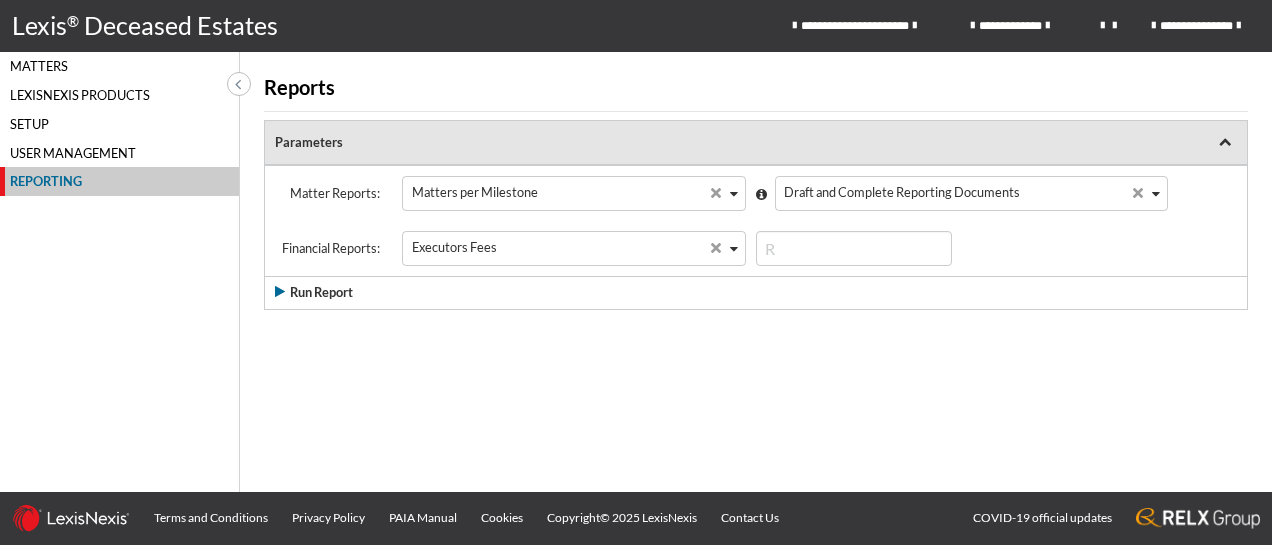 click on "Matters" at bounding box center [119, 66] 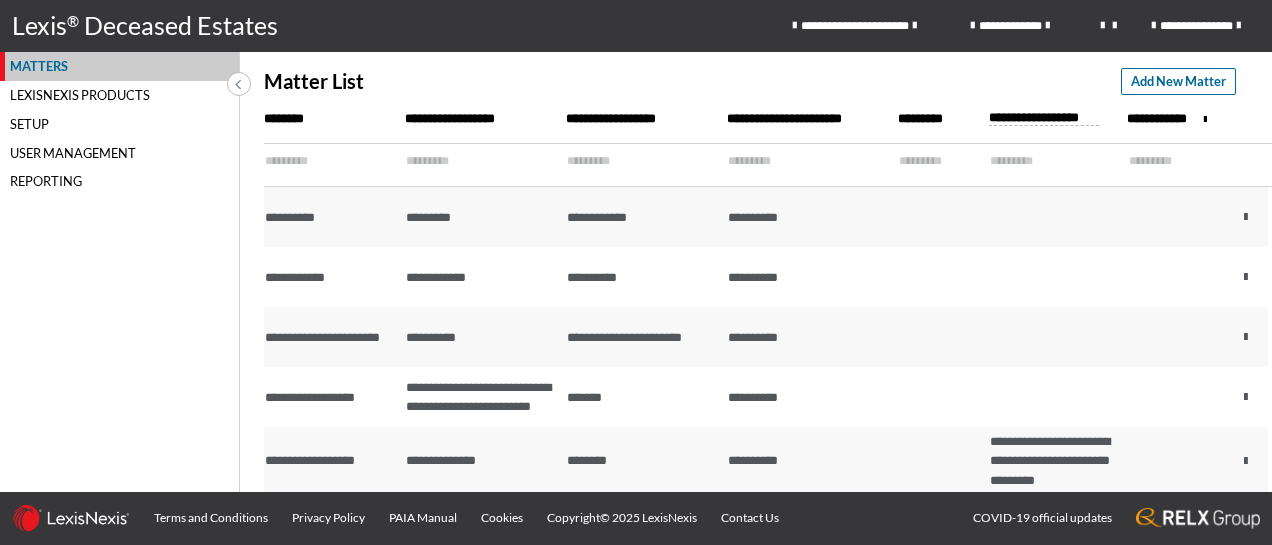 click on "Lexis  ®  Deceased Estates" at bounding box center (145, 26) 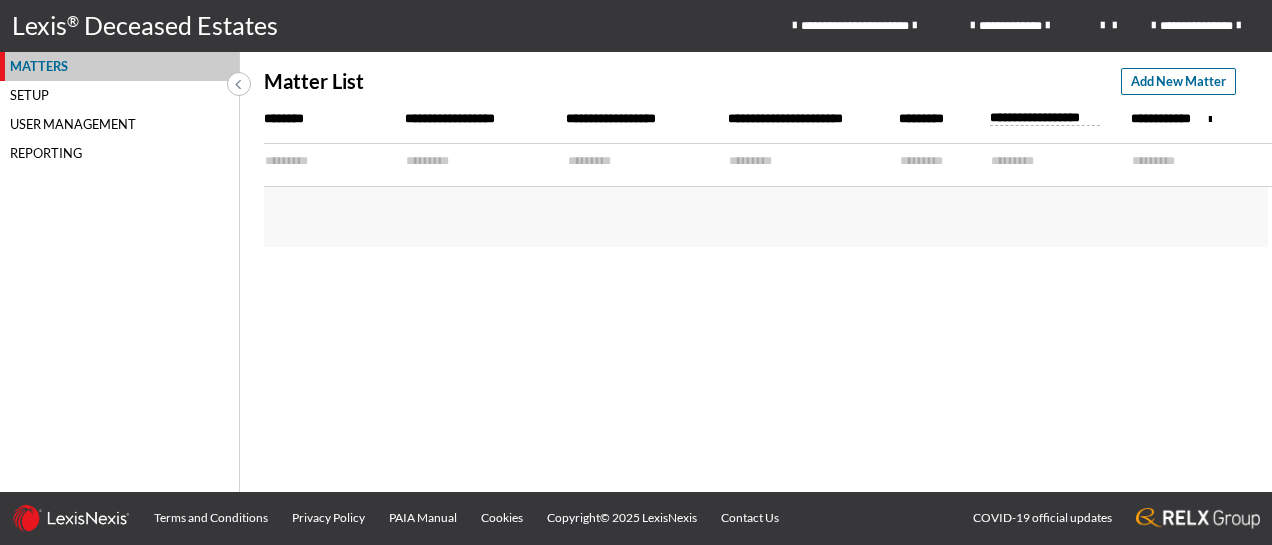 scroll, scrollTop: 0, scrollLeft: 0, axis: both 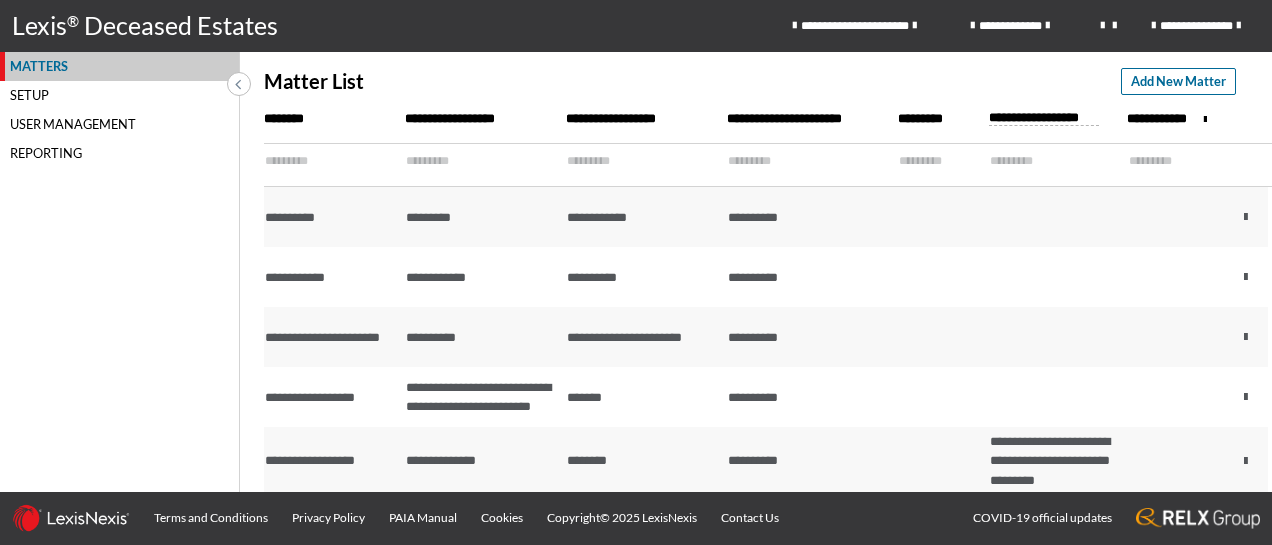 click on "Matters   Setup   User  Management   Reporting" at bounding box center (120, 272) 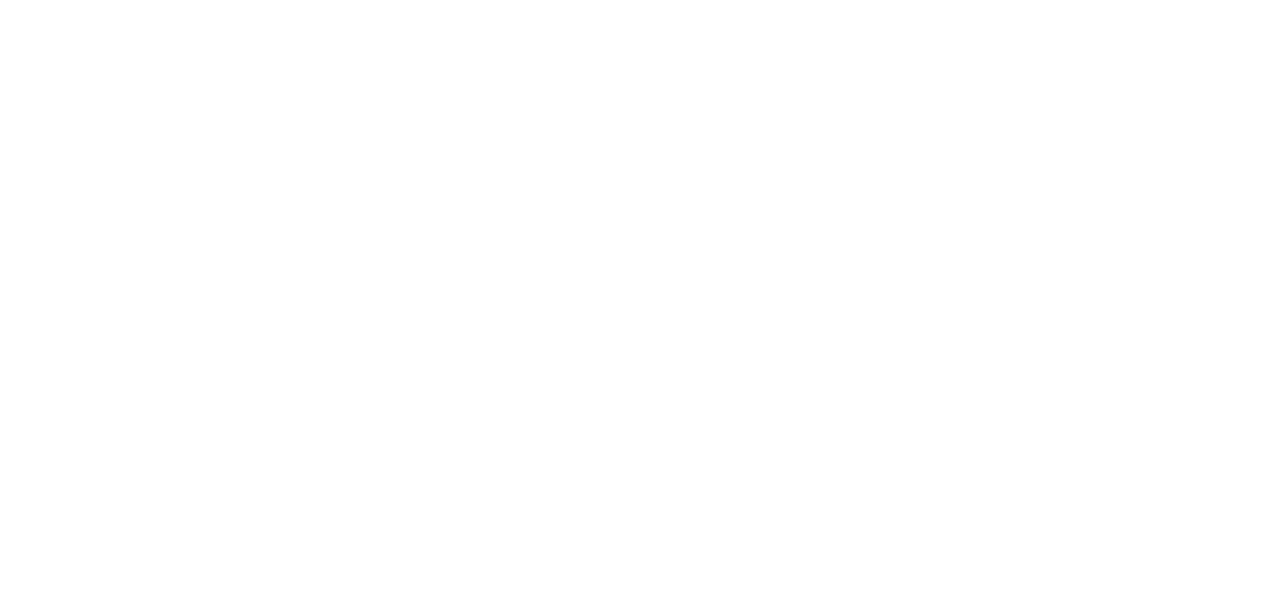 scroll, scrollTop: 0, scrollLeft: 0, axis: both 